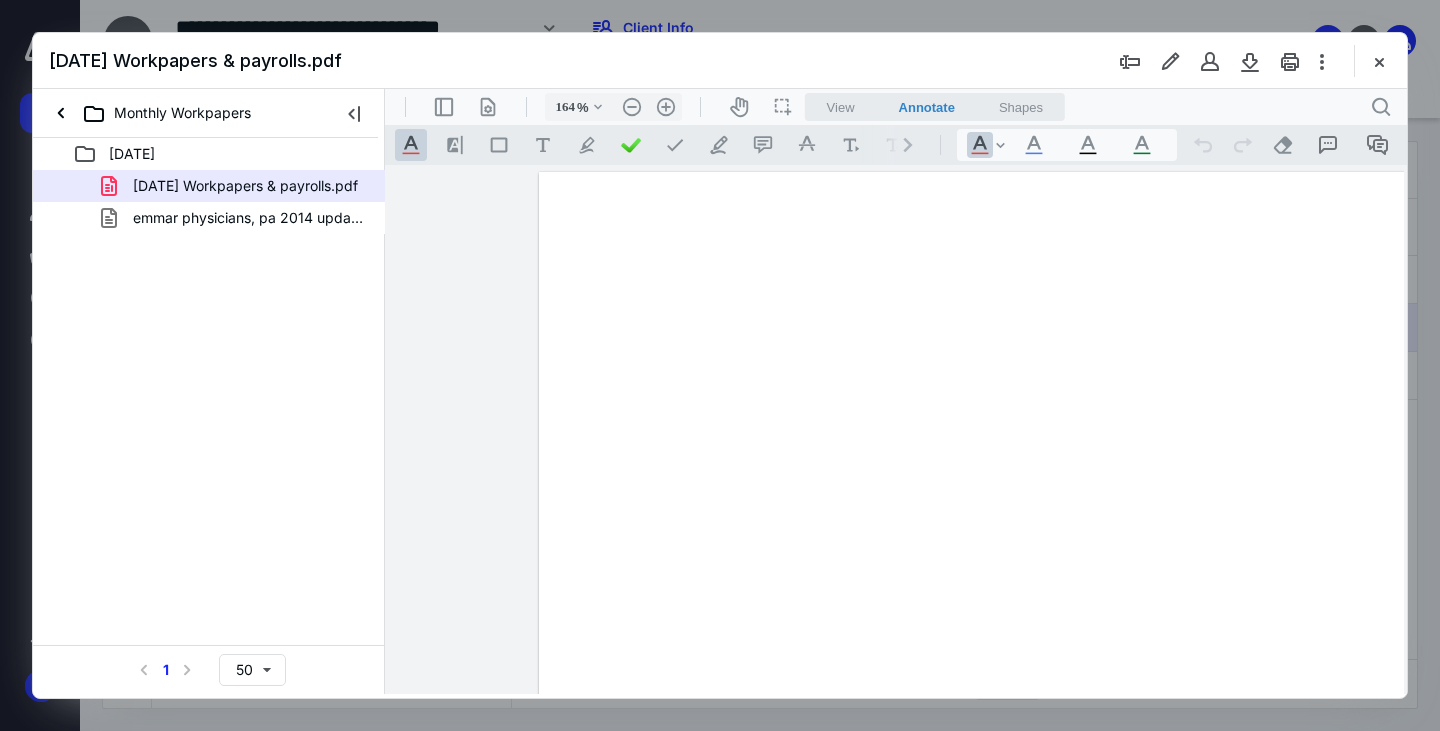 scroll, scrollTop: 0, scrollLeft: 0, axis: both 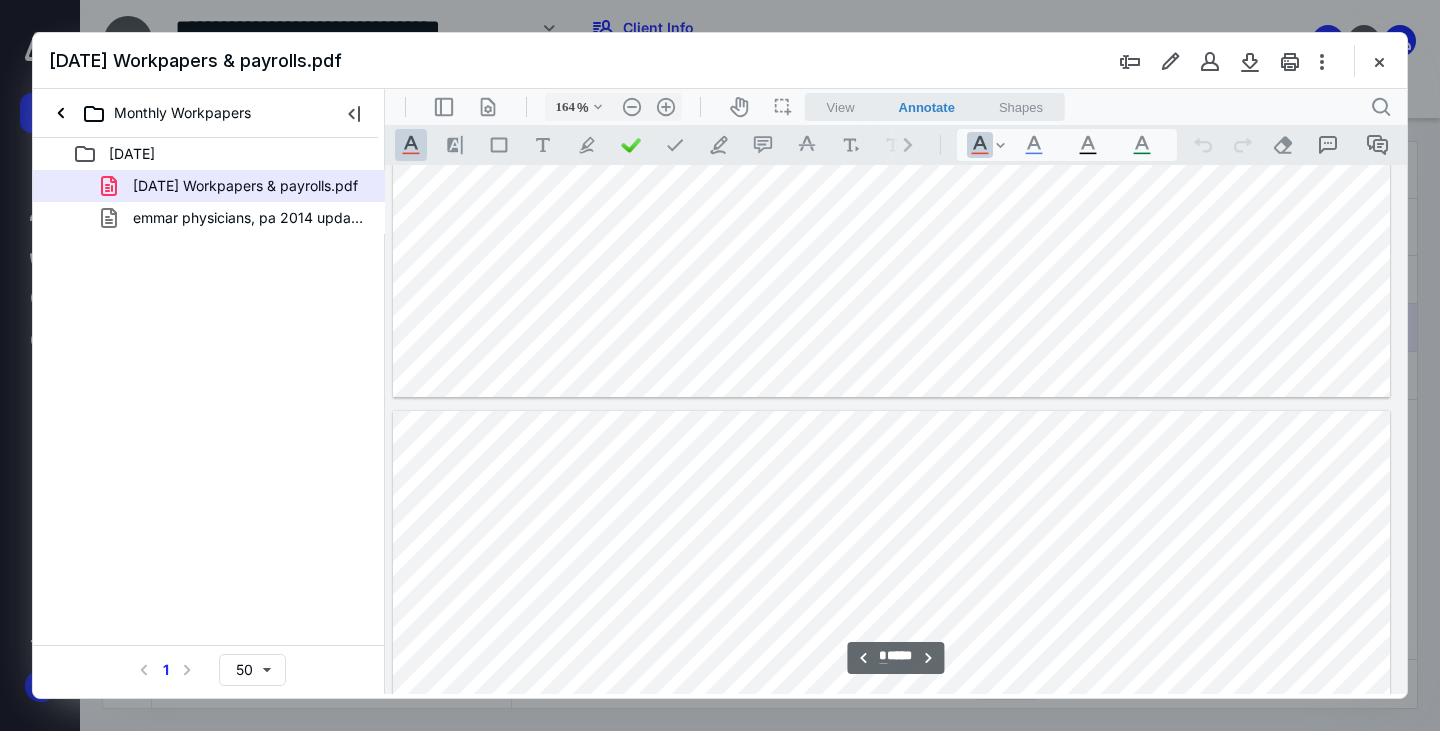type on "*" 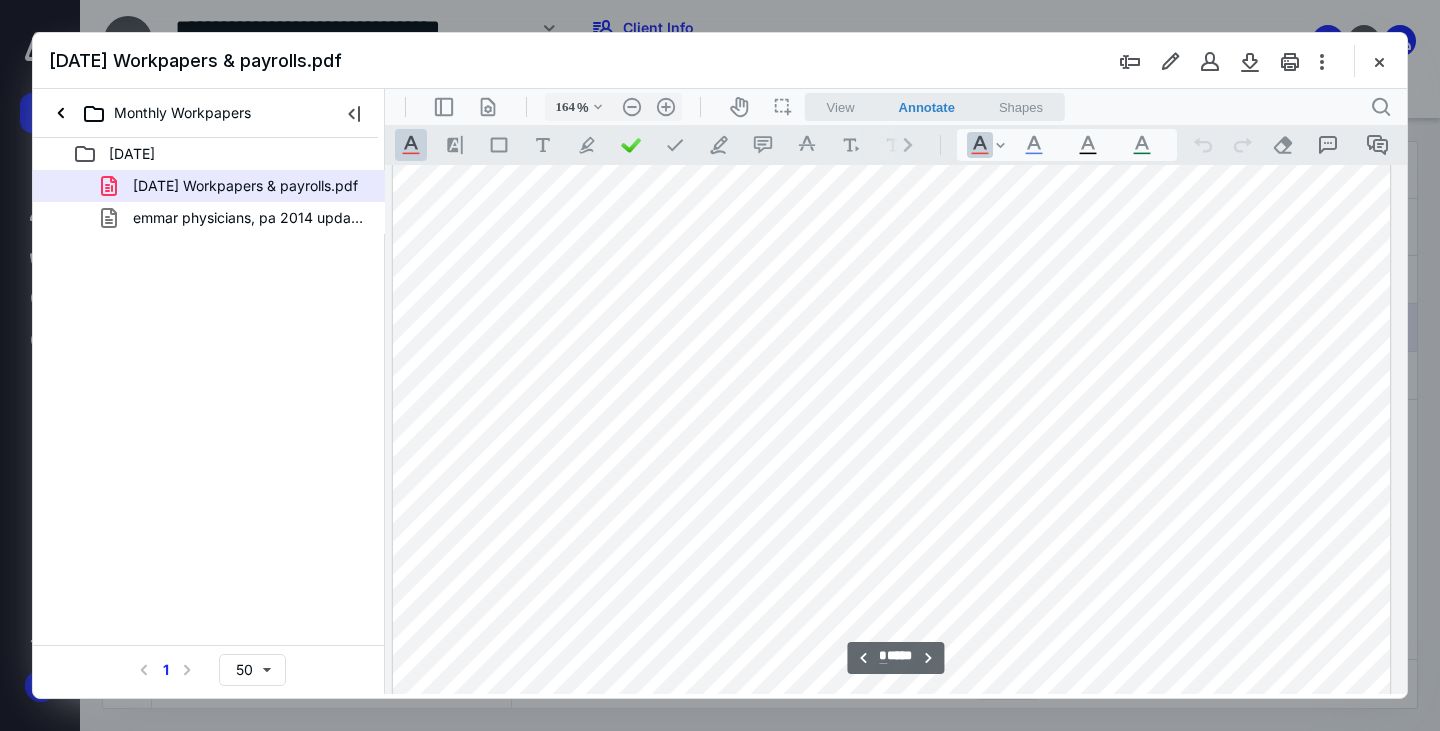 scroll, scrollTop: 9299, scrollLeft: 146, axis: both 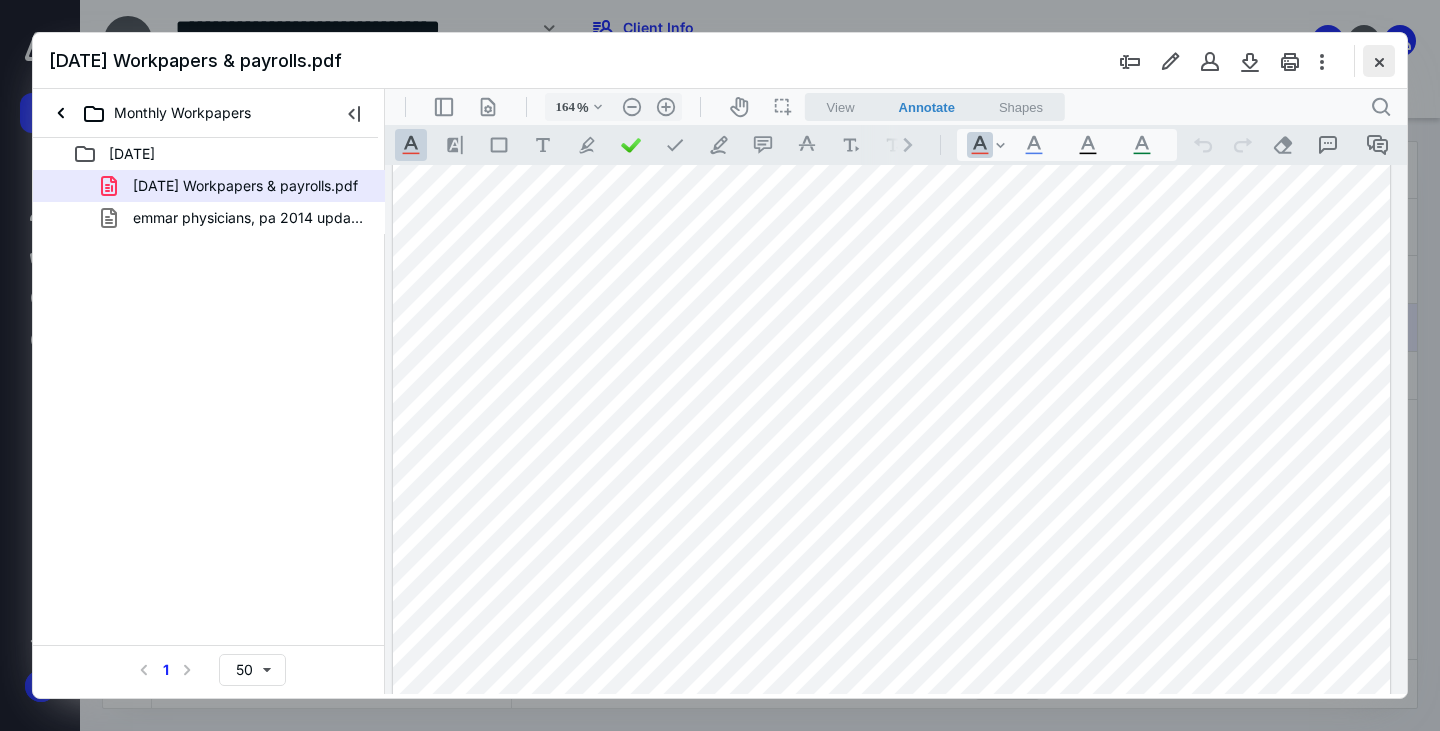 click at bounding box center [1379, 61] 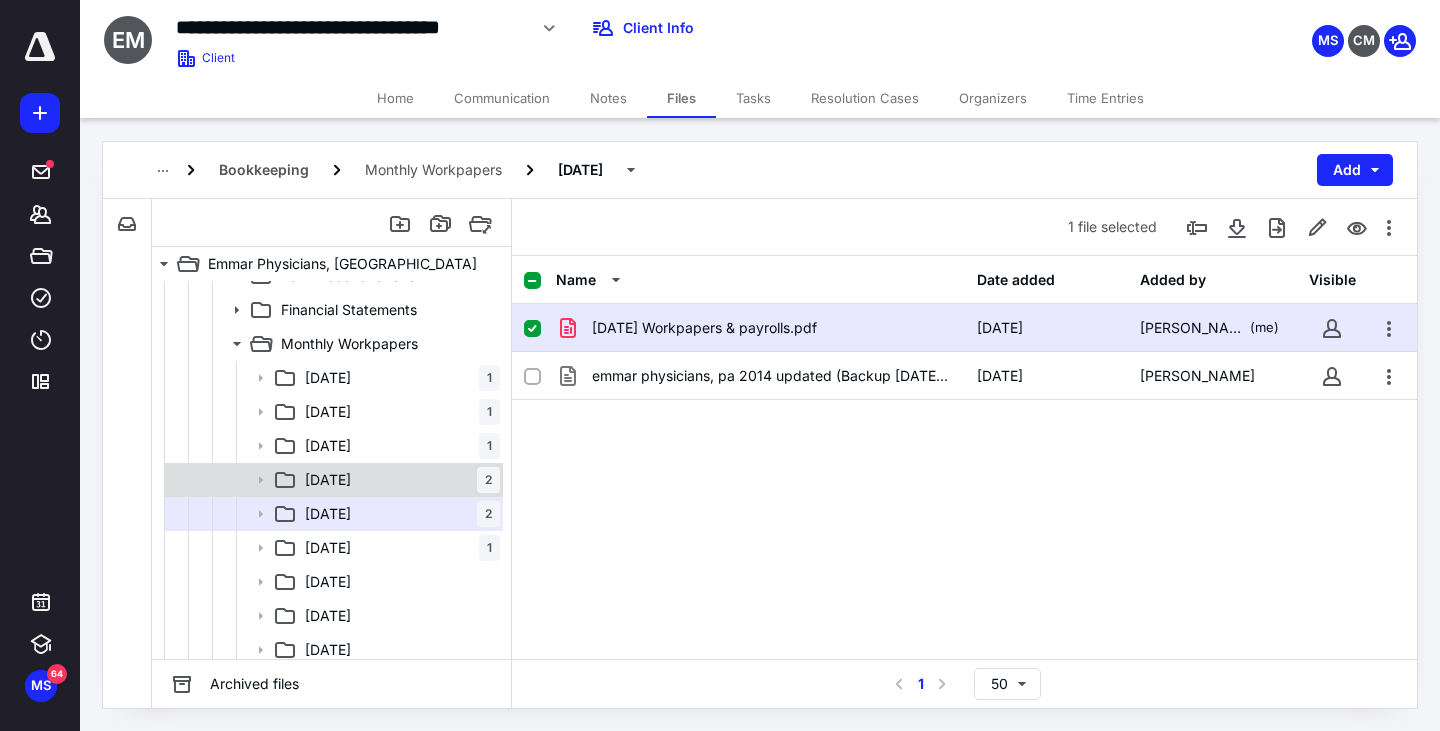 click on "[DATE] 2" at bounding box center [398, 480] 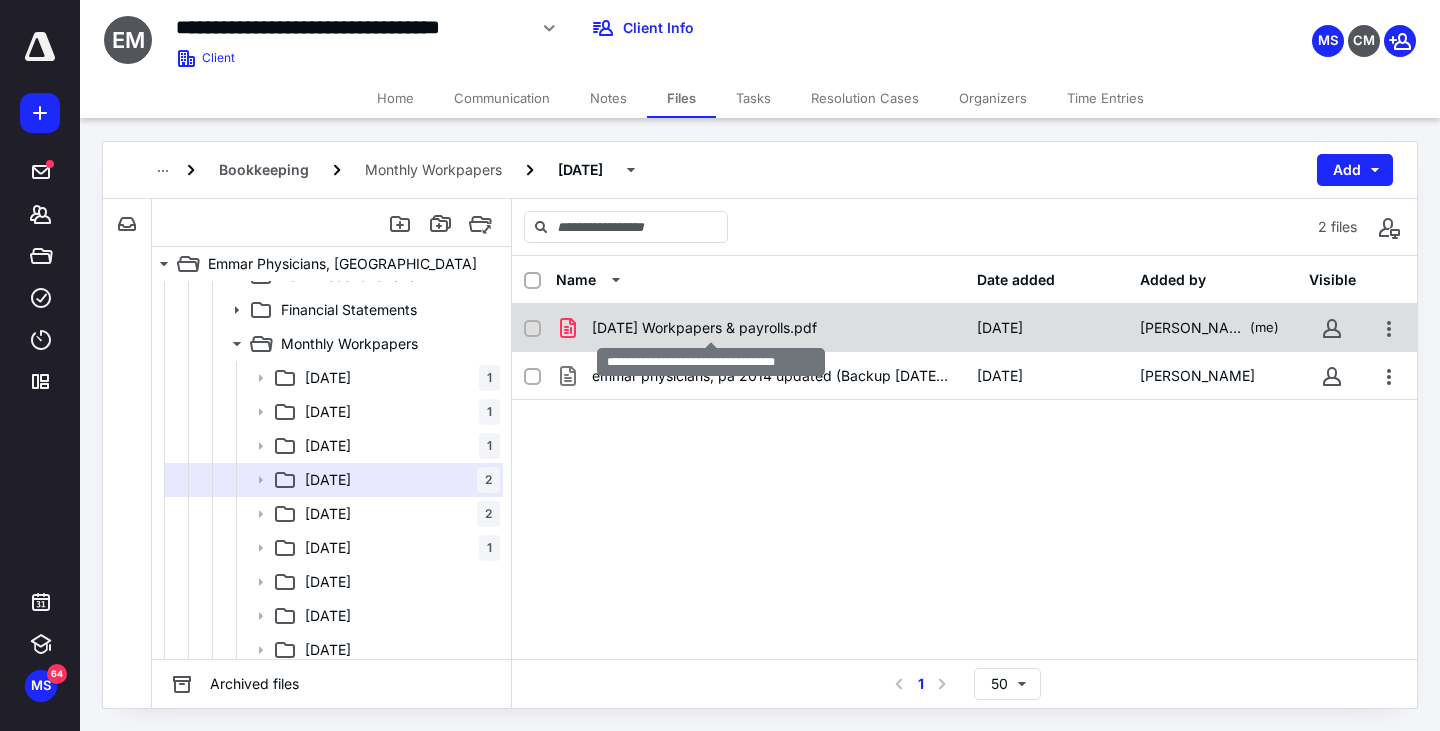 click on "[DATE] Workpapers & payrolls.pdf" at bounding box center (704, 328) 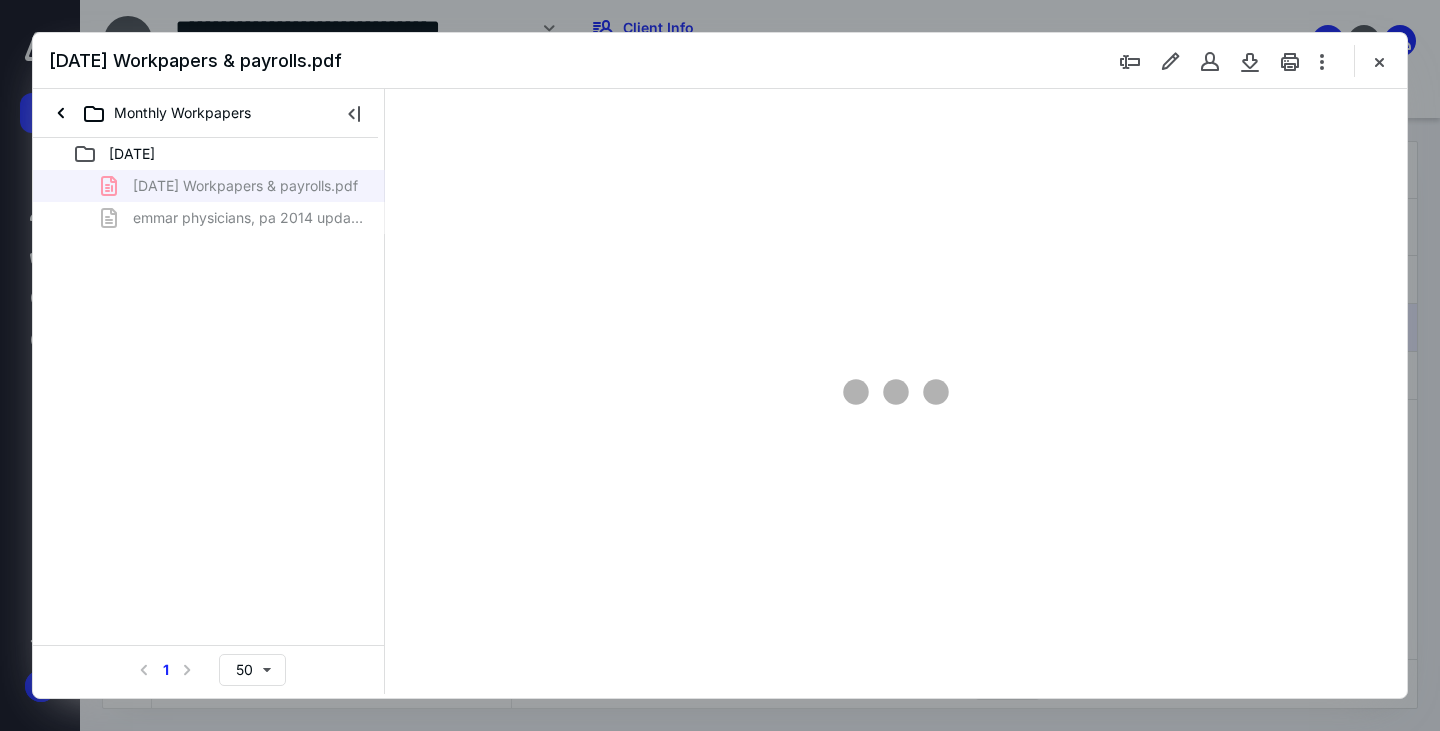 scroll, scrollTop: 0, scrollLeft: 0, axis: both 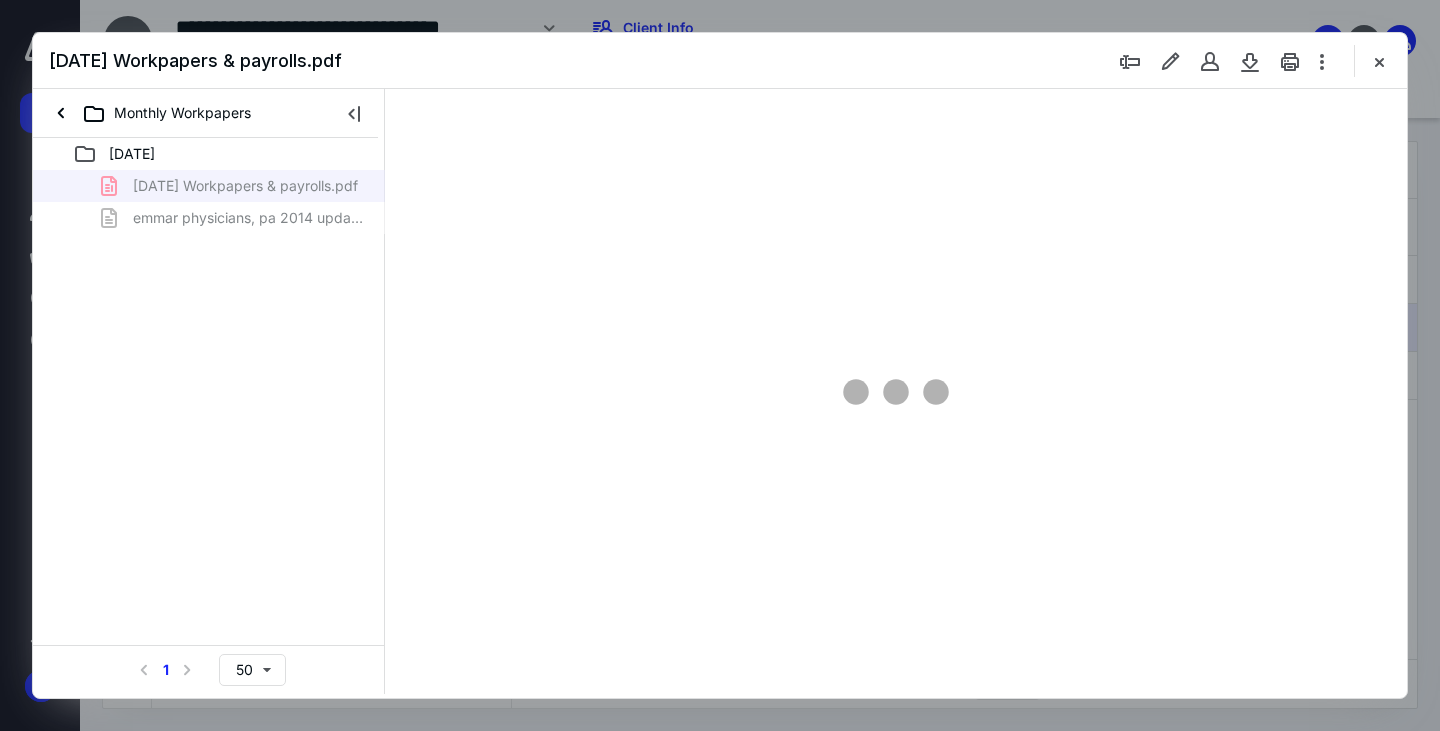 type on "165" 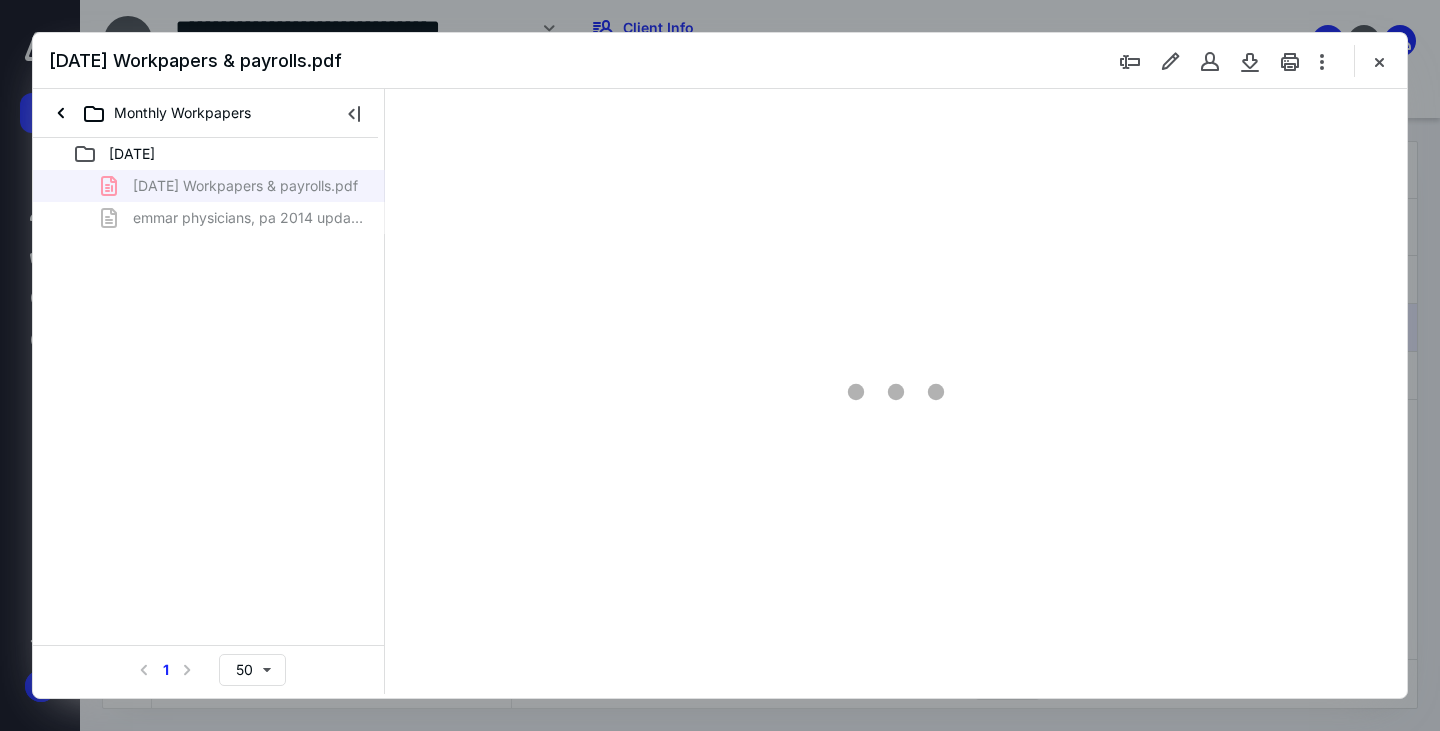 scroll, scrollTop: 83, scrollLeft: 153, axis: both 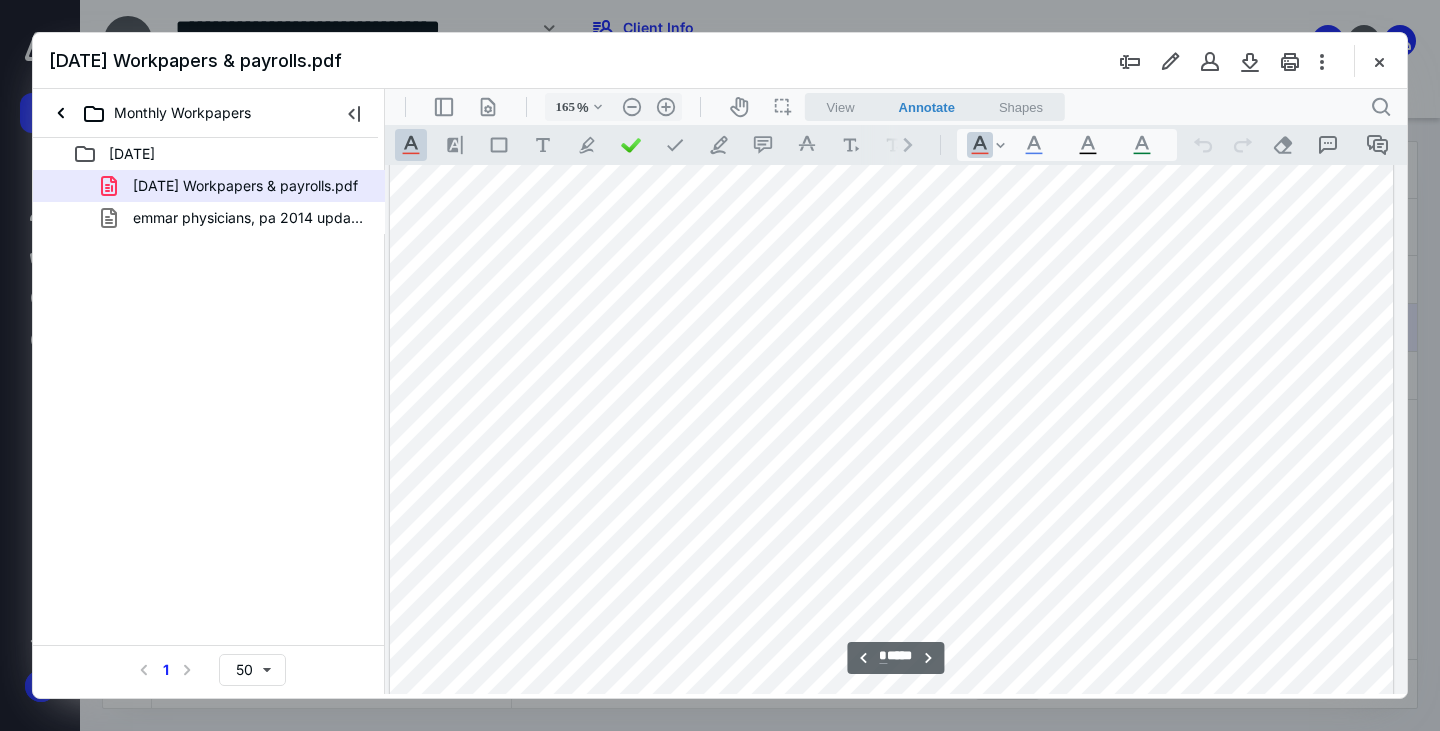 type on "*" 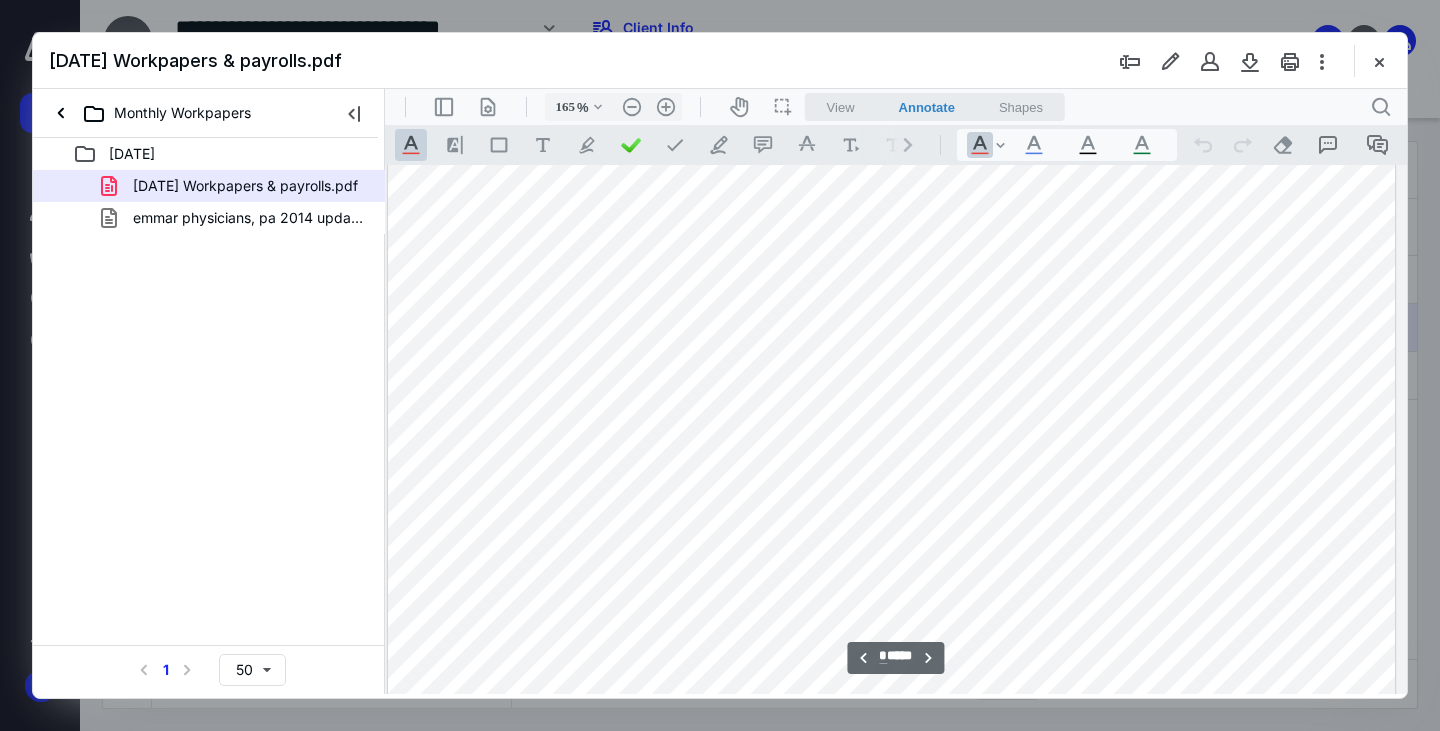scroll, scrollTop: 8343, scrollLeft: 153, axis: both 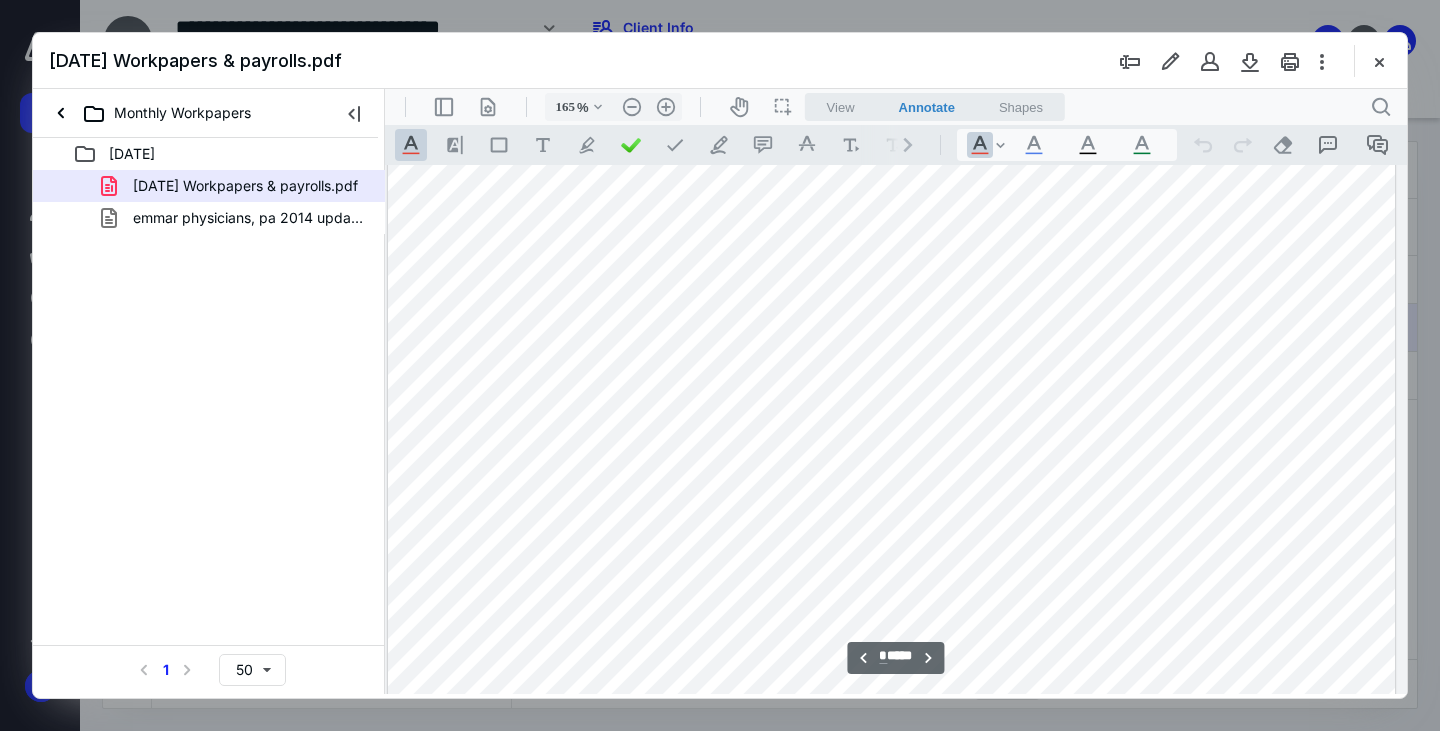 drag, startPoint x: 1401, startPoint y: 170, endPoint x: 1798, endPoint y: 404, distance: 460.83078 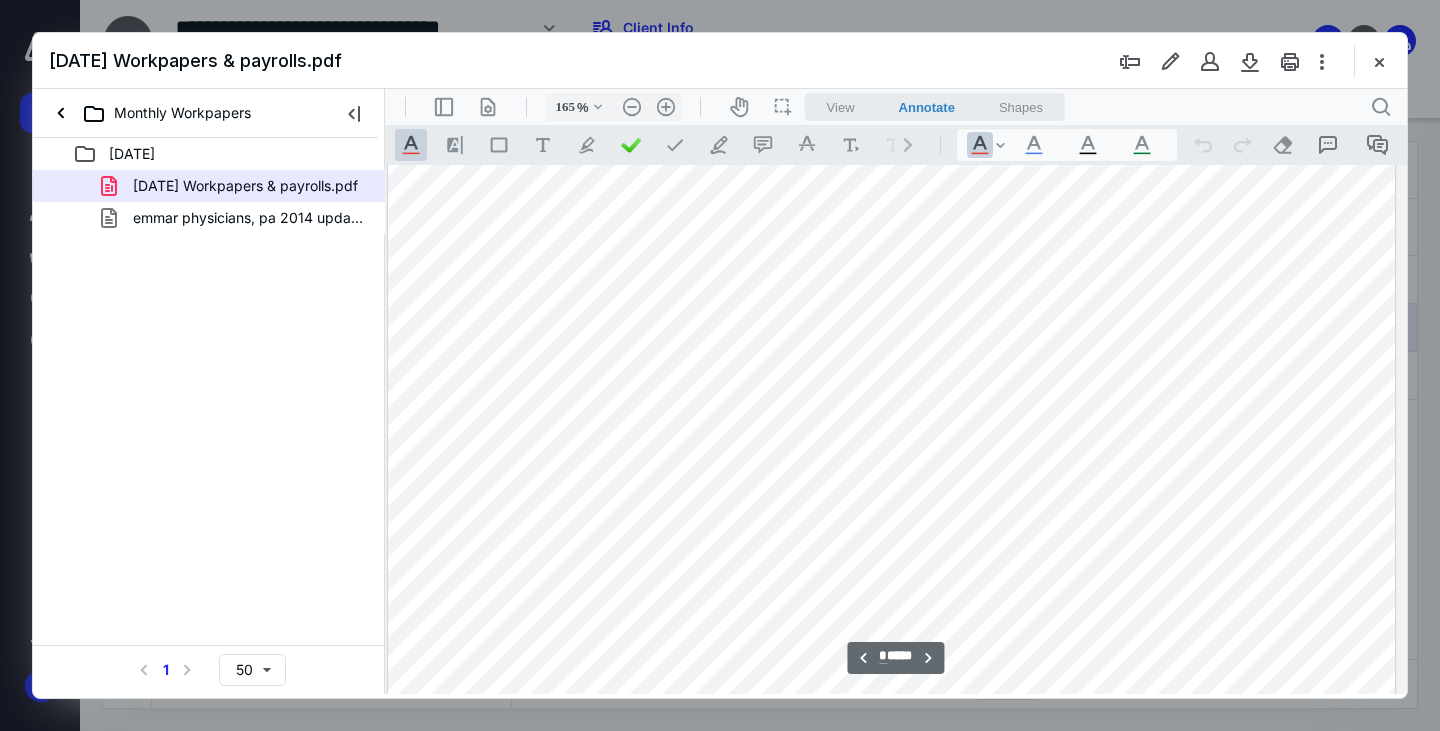 scroll, scrollTop: 8143, scrollLeft: 153, axis: both 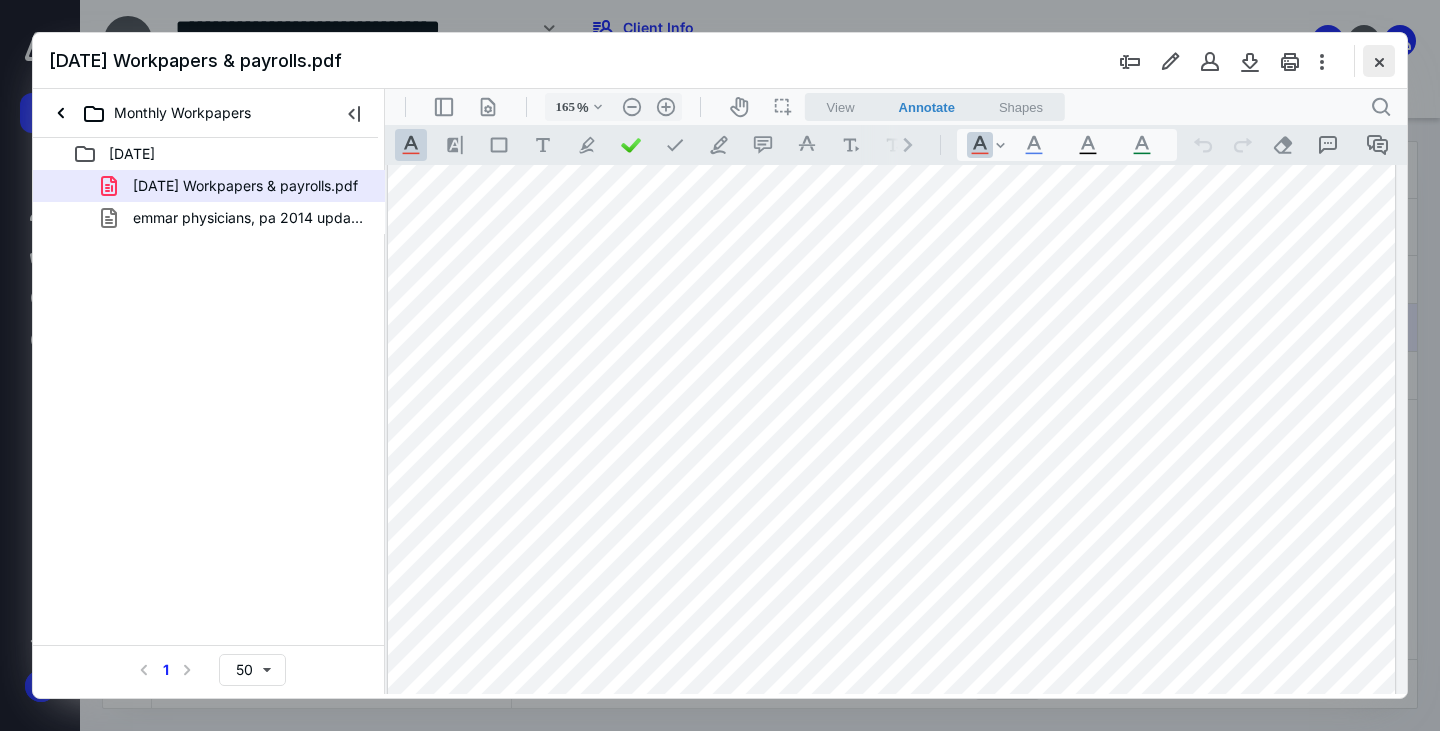 click at bounding box center (1379, 61) 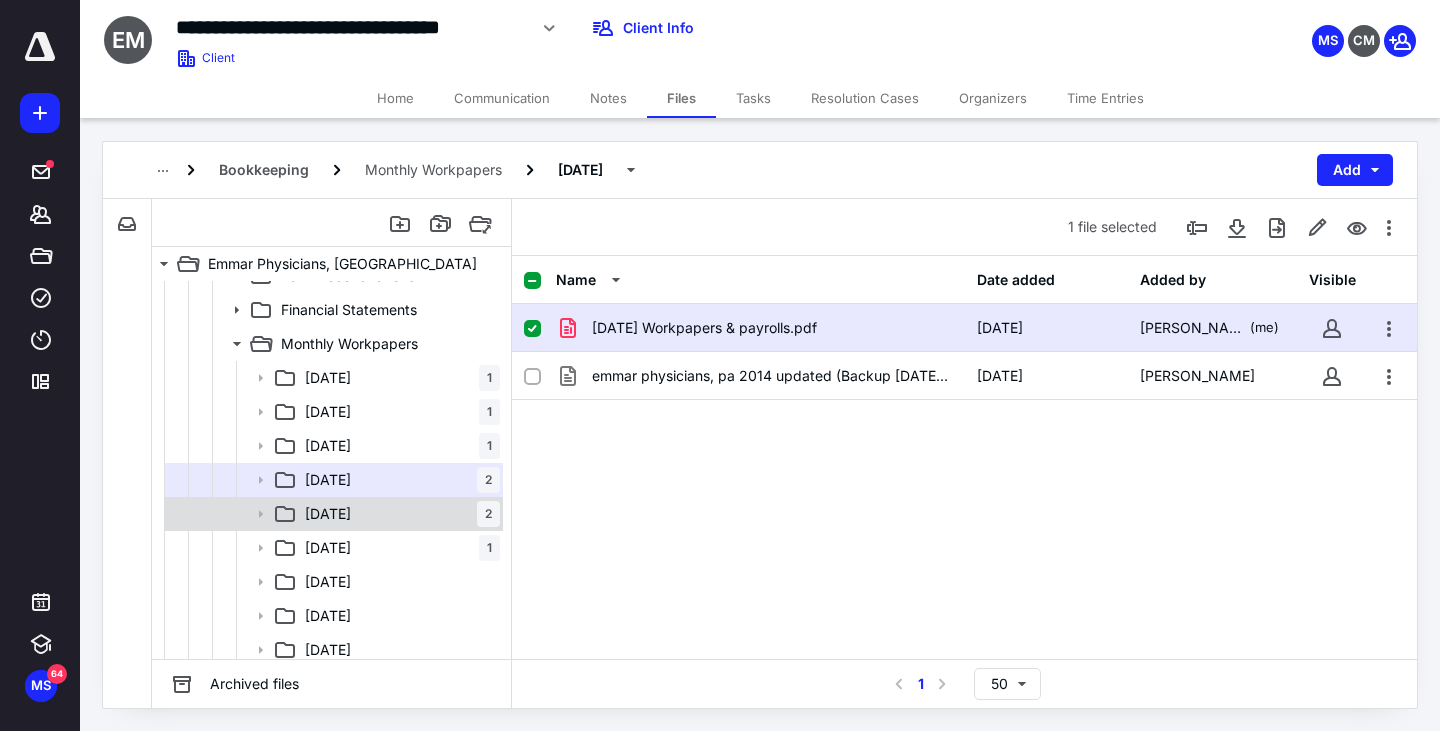 click on "[DATE] 2" at bounding box center (398, 514) 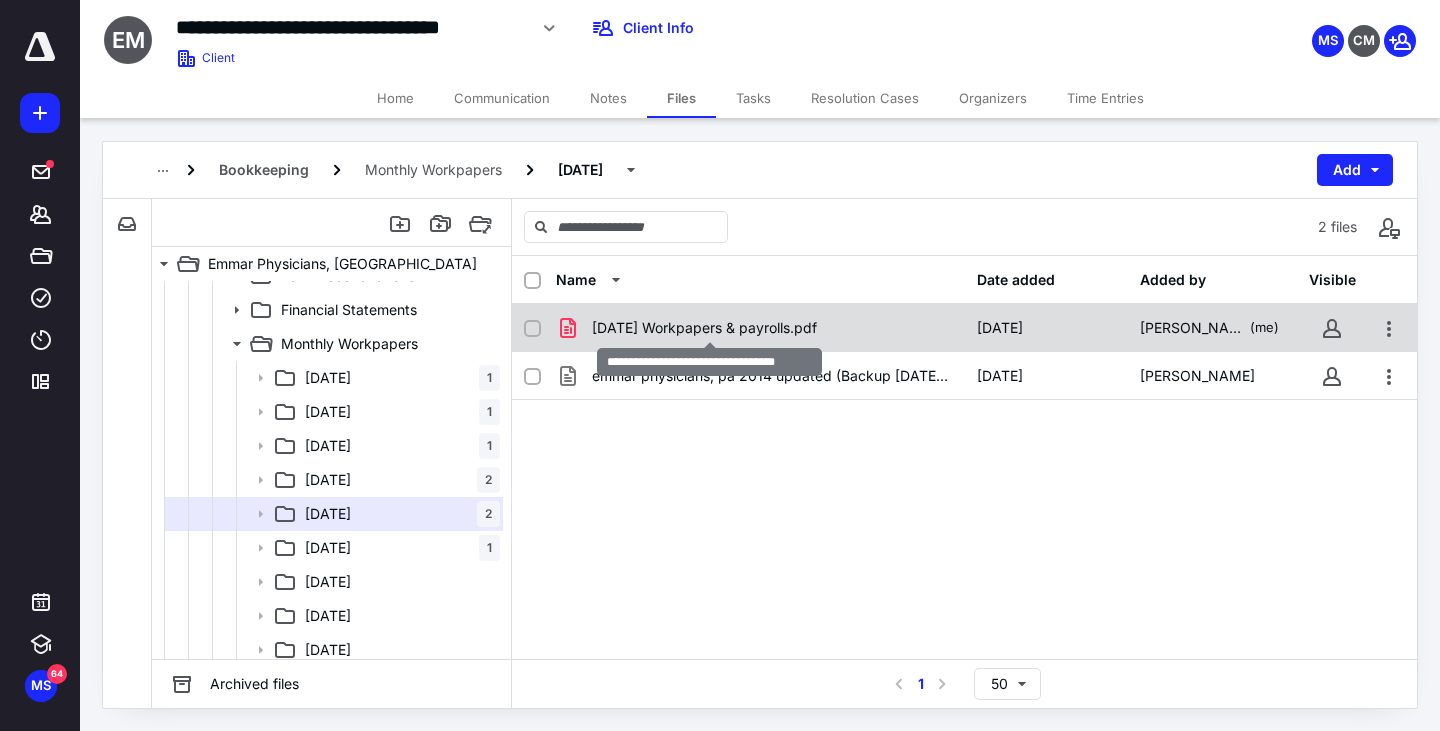 click on "[DATE] Workpapers & payrolls.pdf" at bounding box center [704, 328] 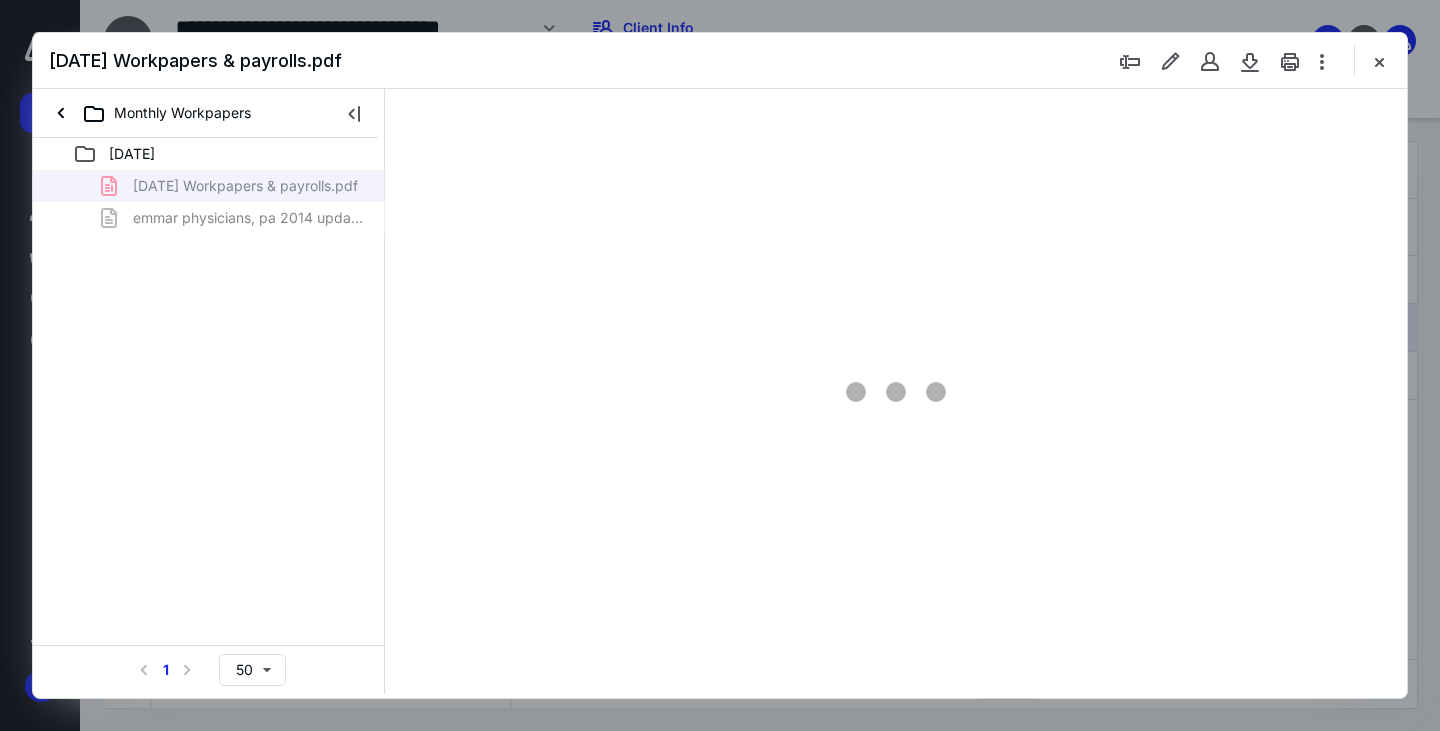 scroll, scrollTop: 0, scrollLeft: 0, axis: both 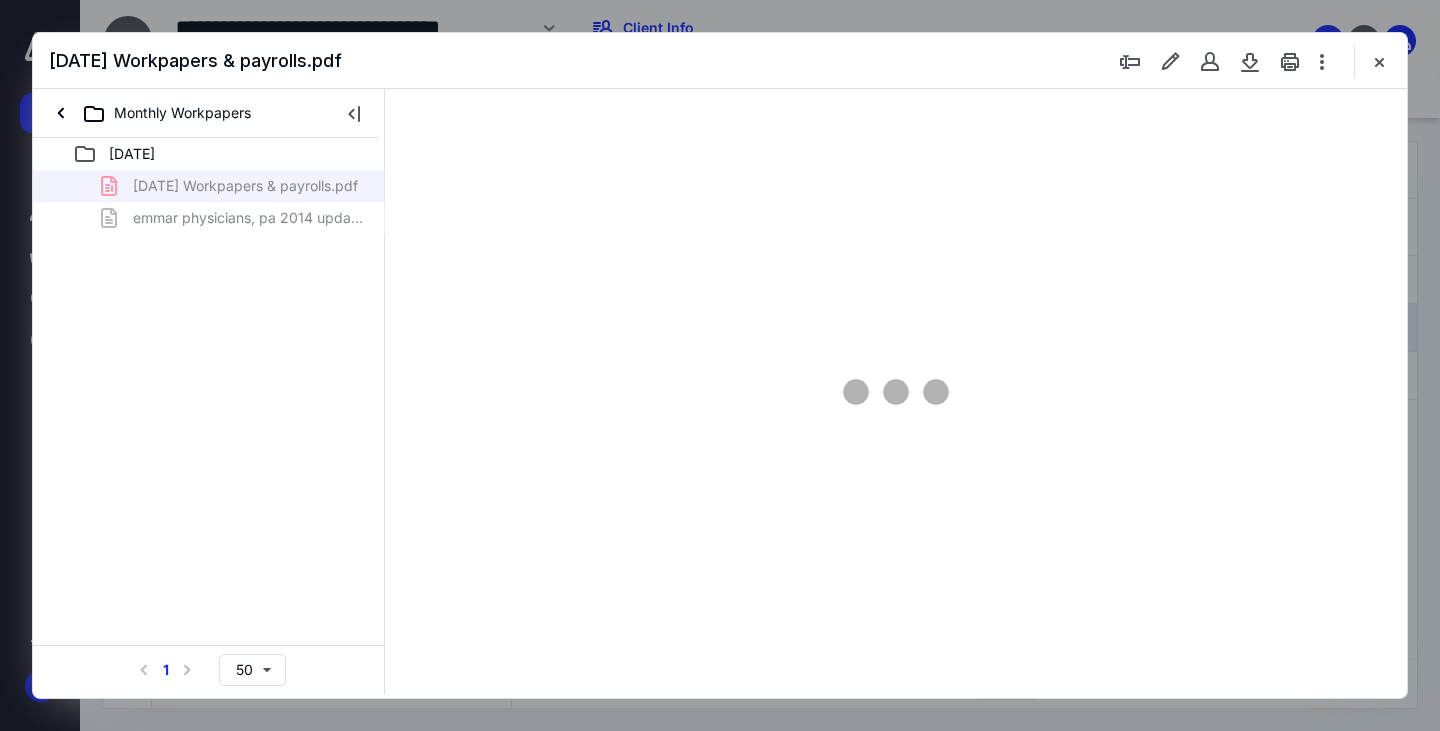 type on "164" 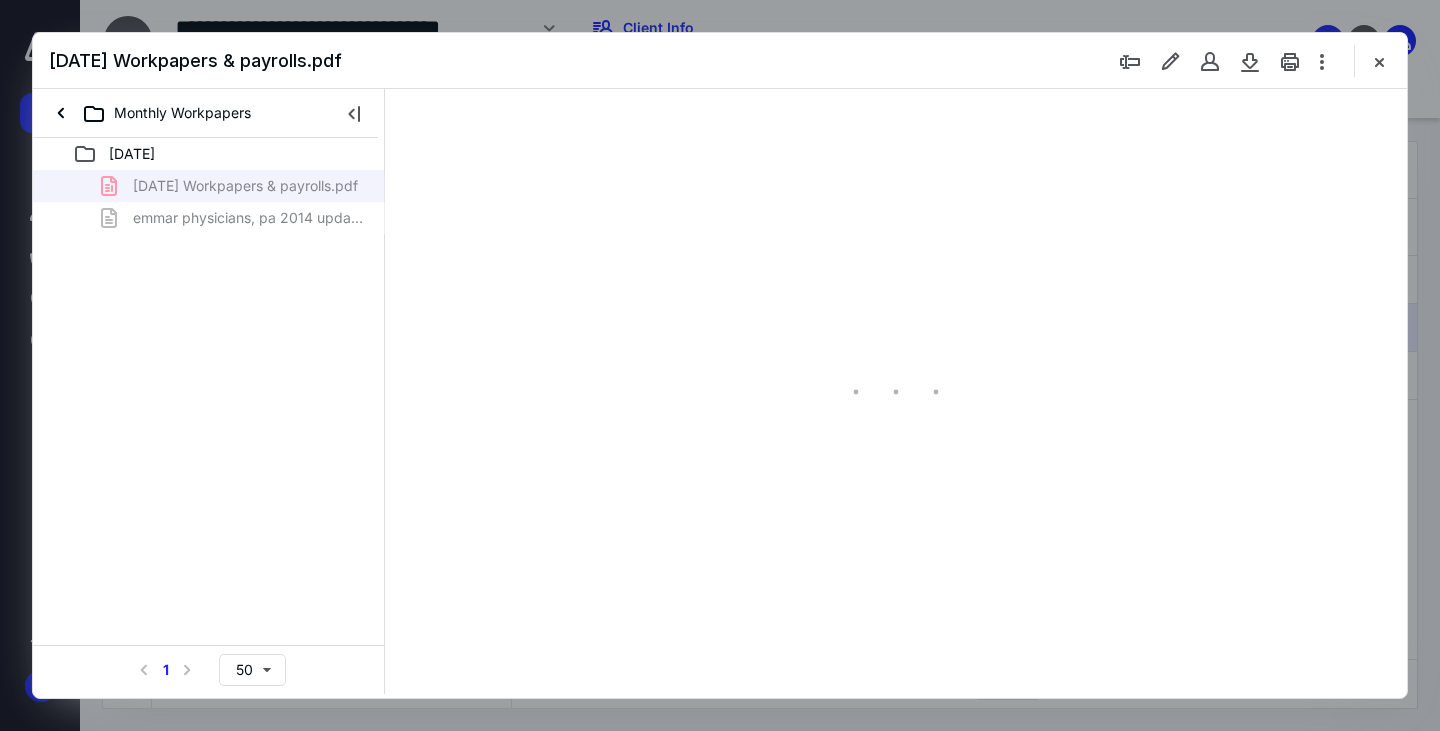 scroll, scrollTop: 83, scrollLeft: 146, axis: both 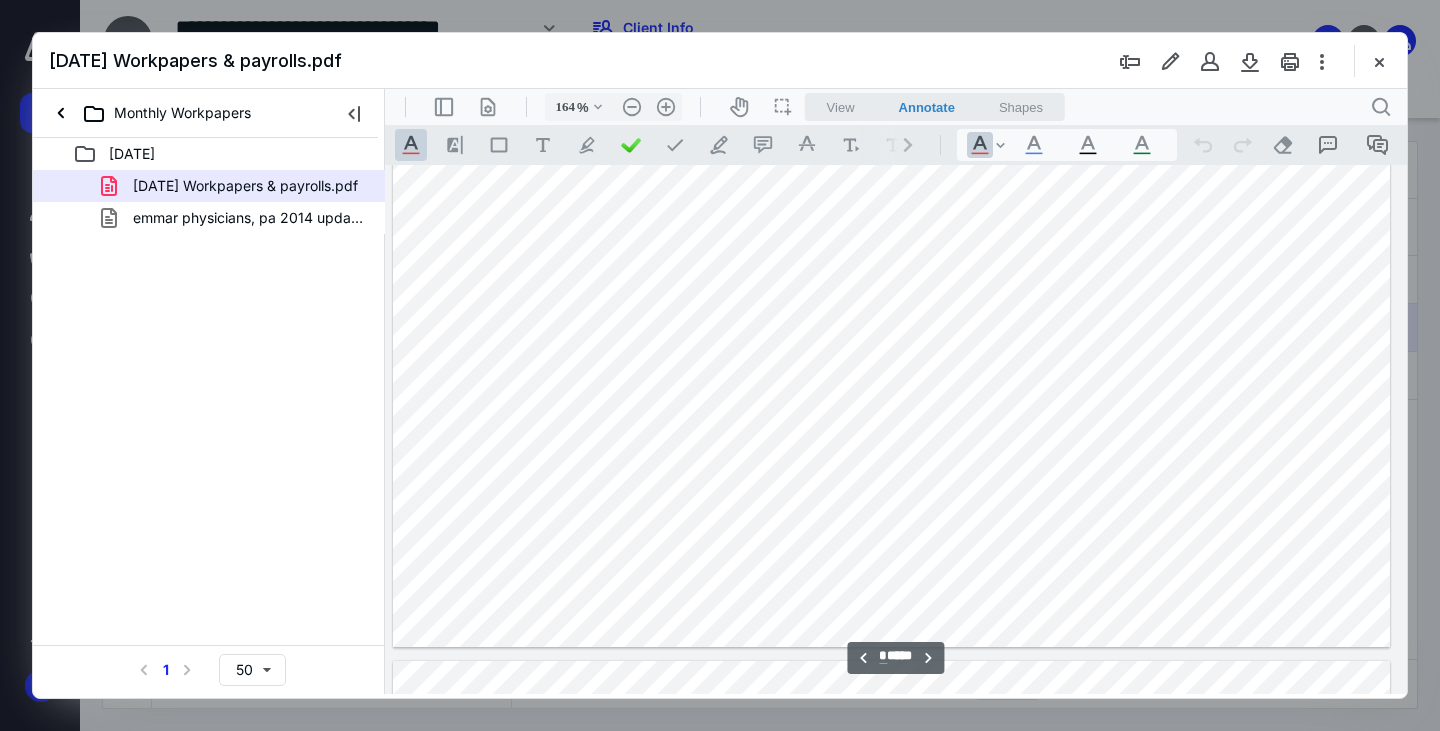drag, startPoint x: 1401, startPoint y: 172, endPoint x: 1806, endPoint y: 418, distance: 473.85757 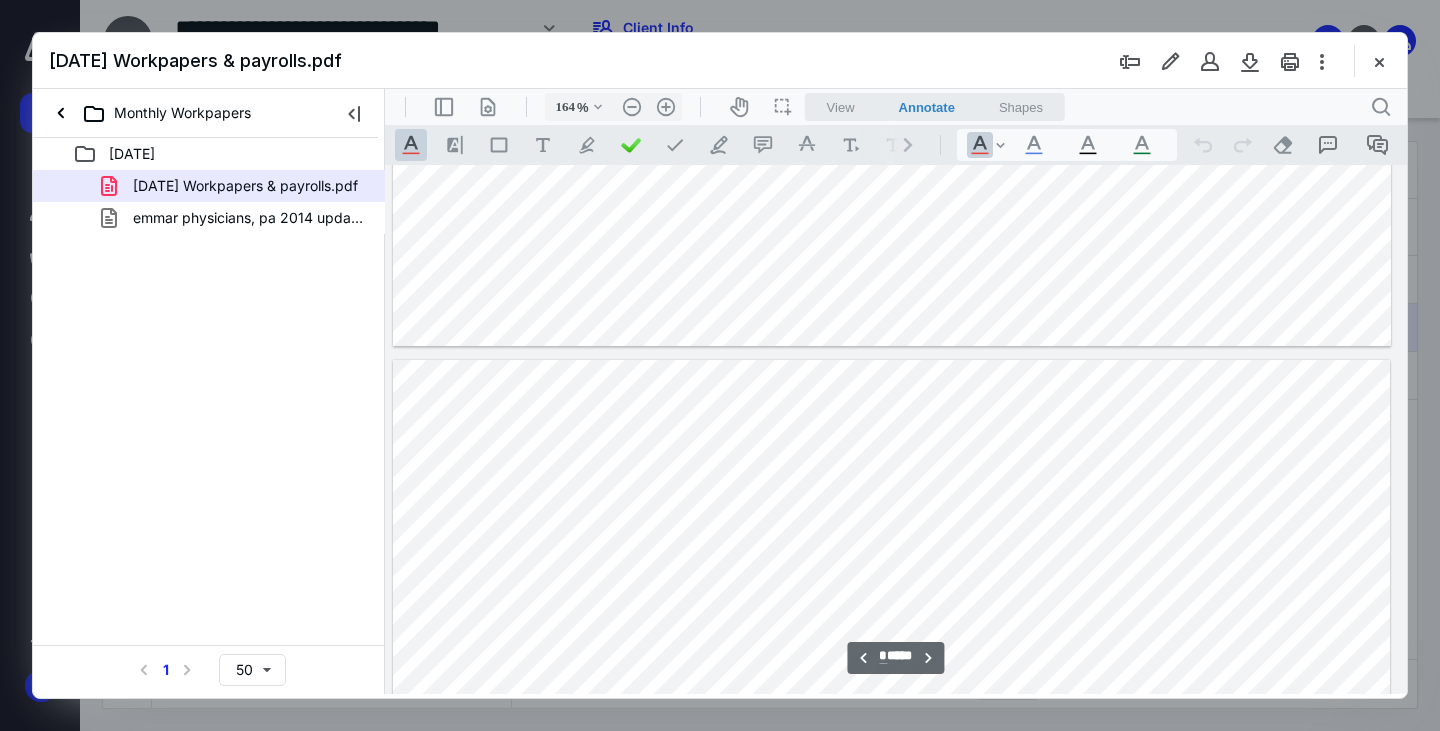 scroll, scrollTop: 8349, scrollLeft: 146, axis: both 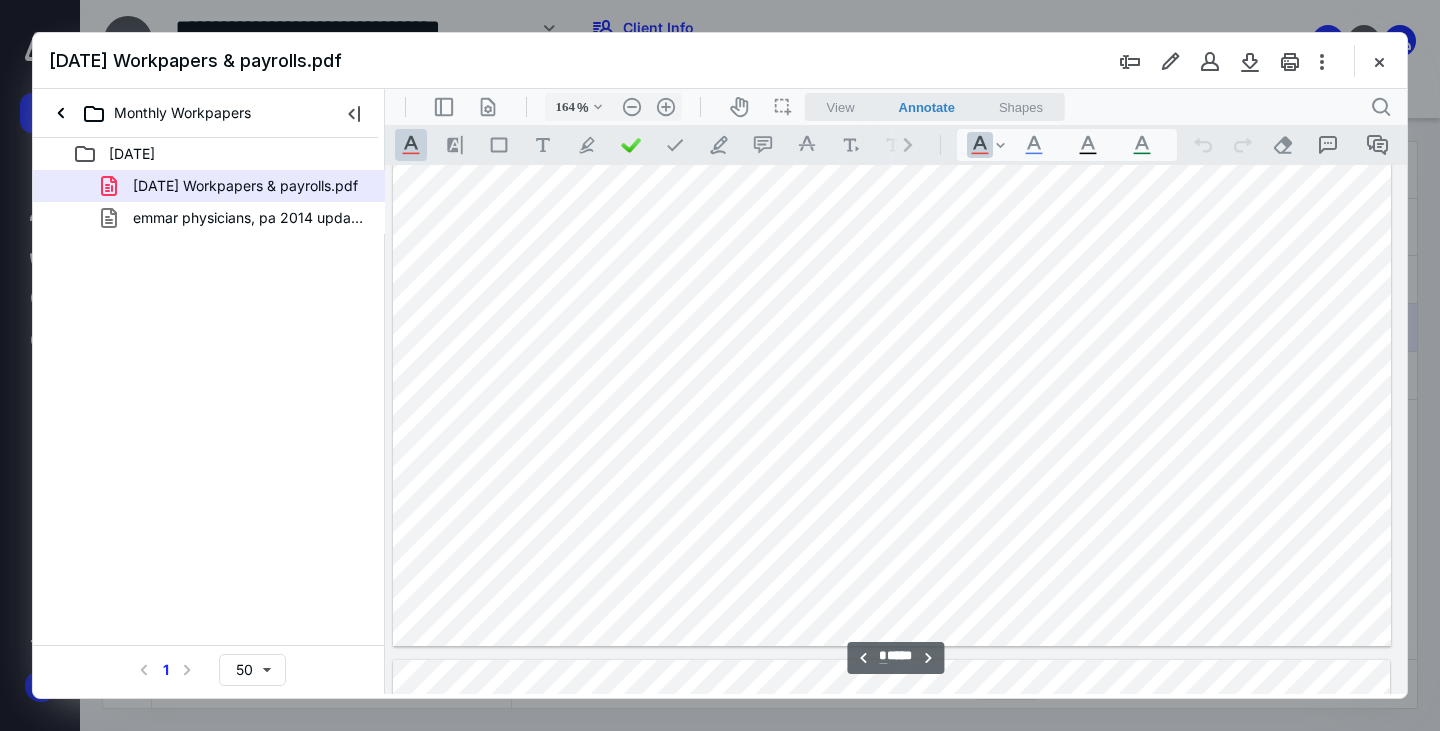 type on "*" 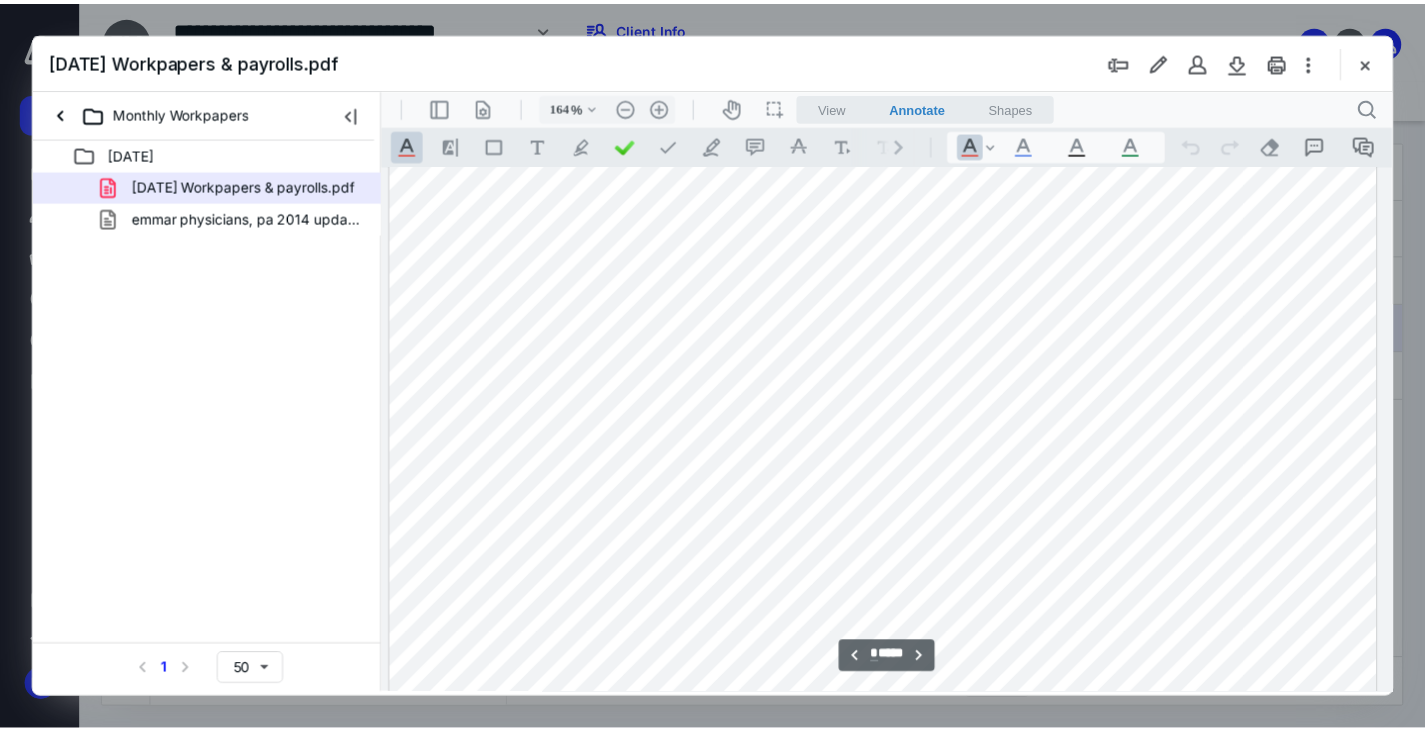 scroll, scrollTop: 9149, scrollLeft: 146, axis: both 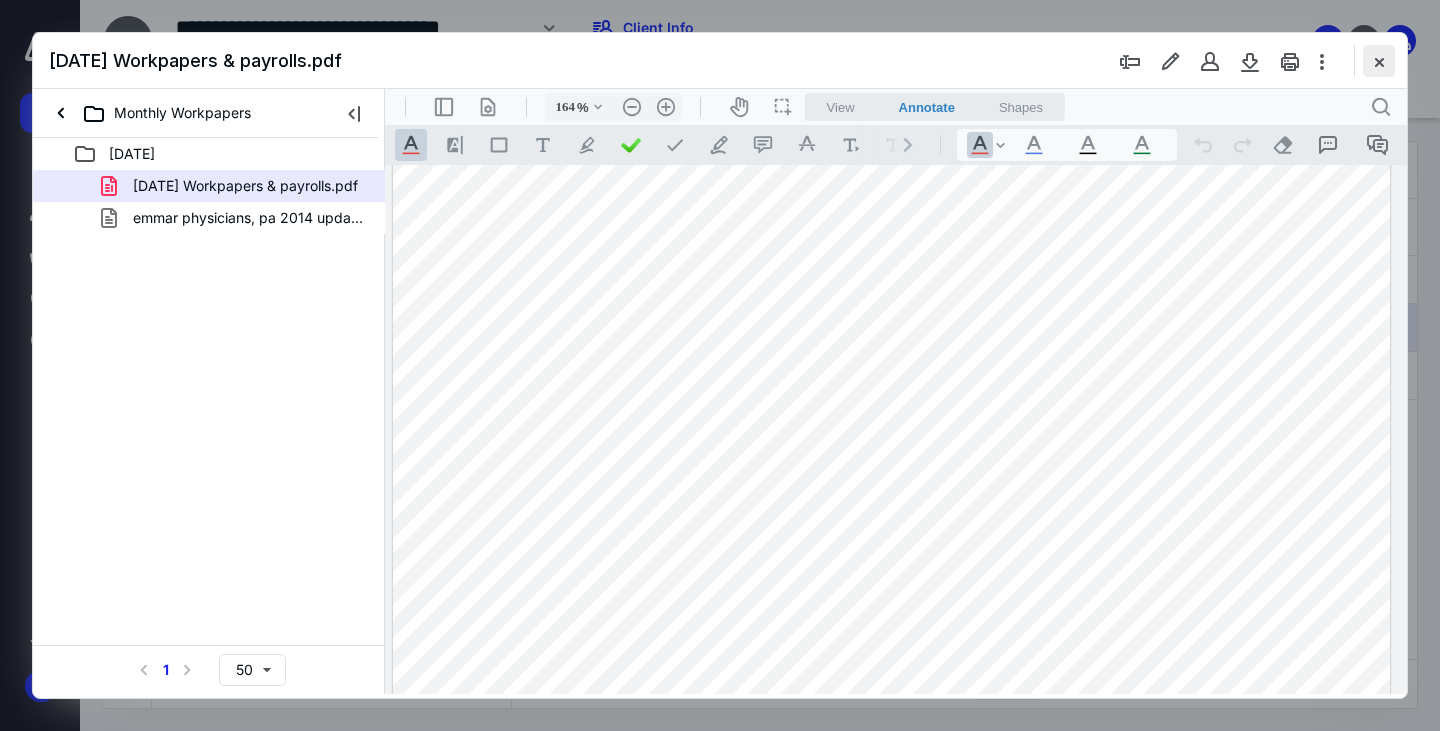 click at bounding box center [1379, 61] 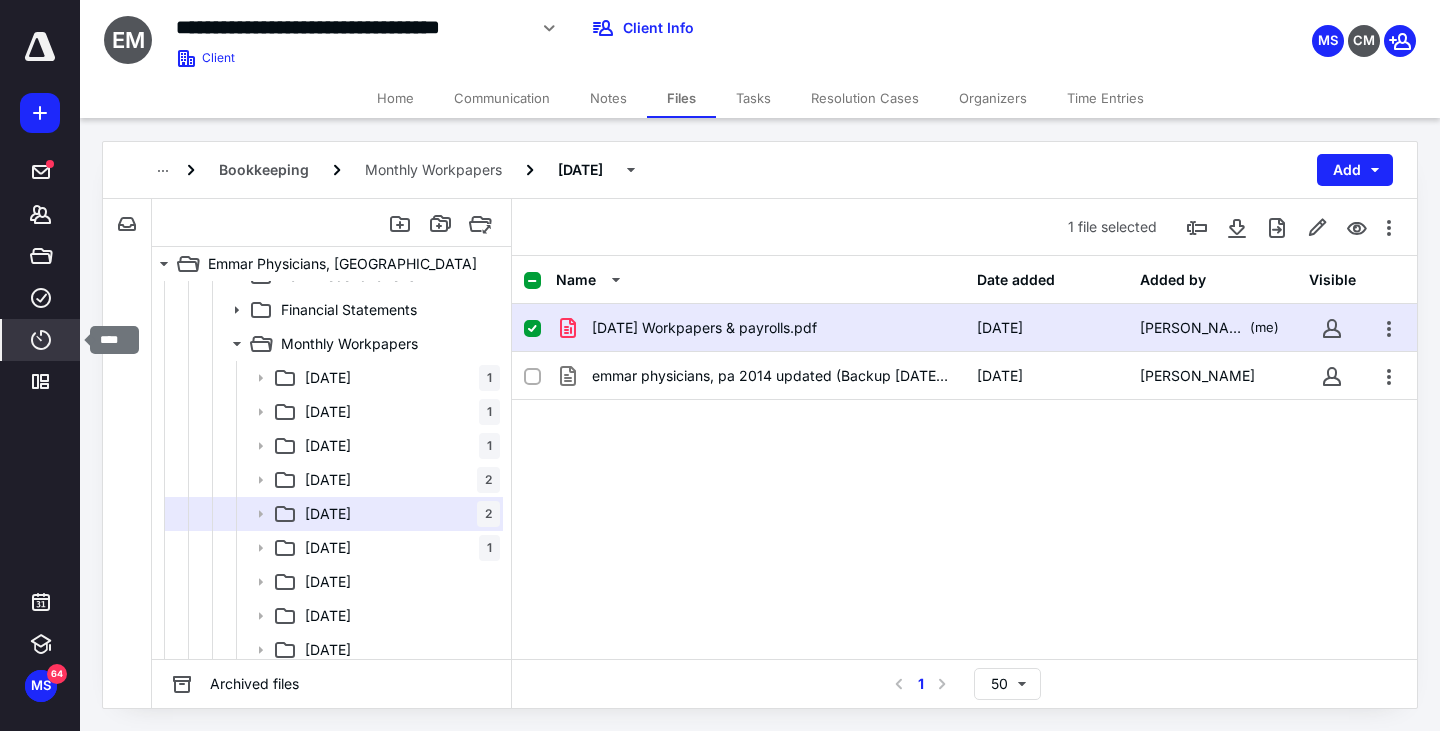 click 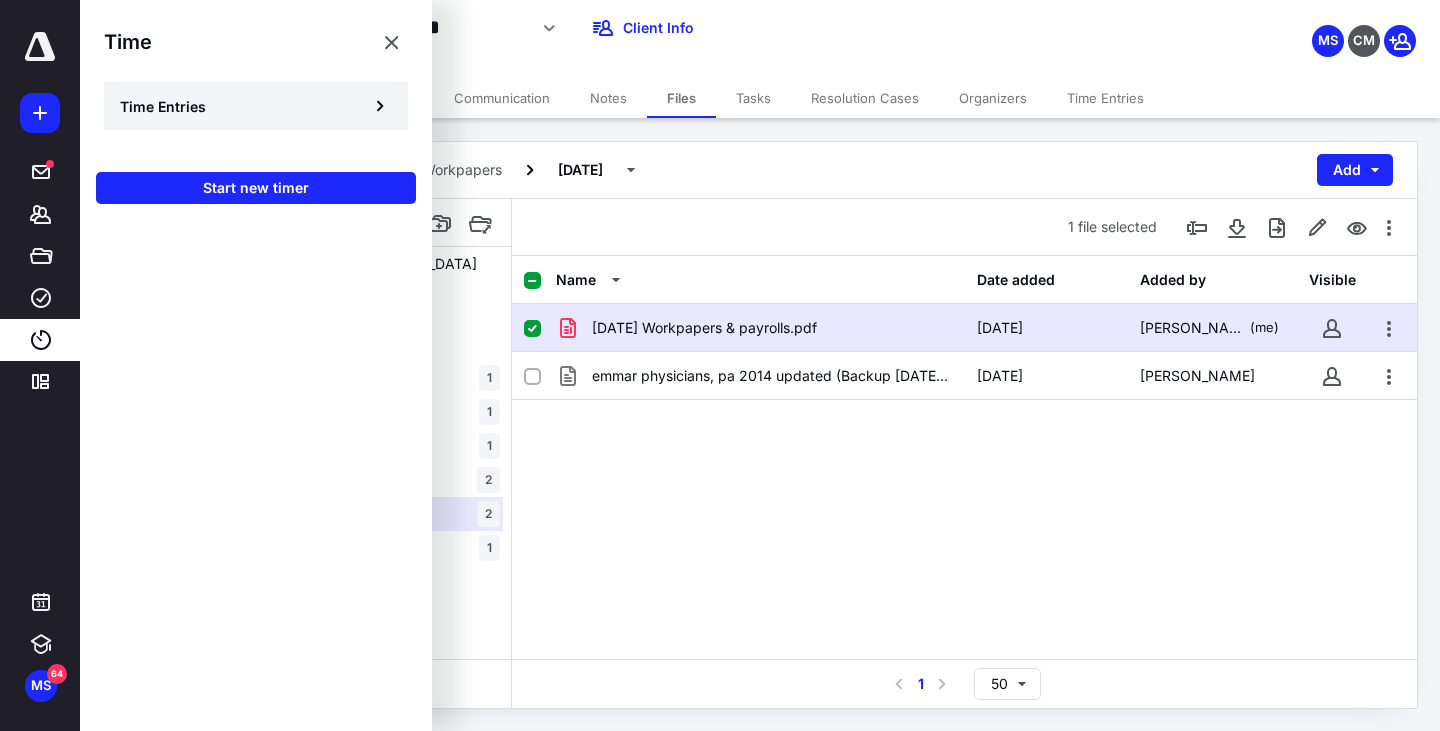 click on "Time Entries" at bounding box center (256, 106) 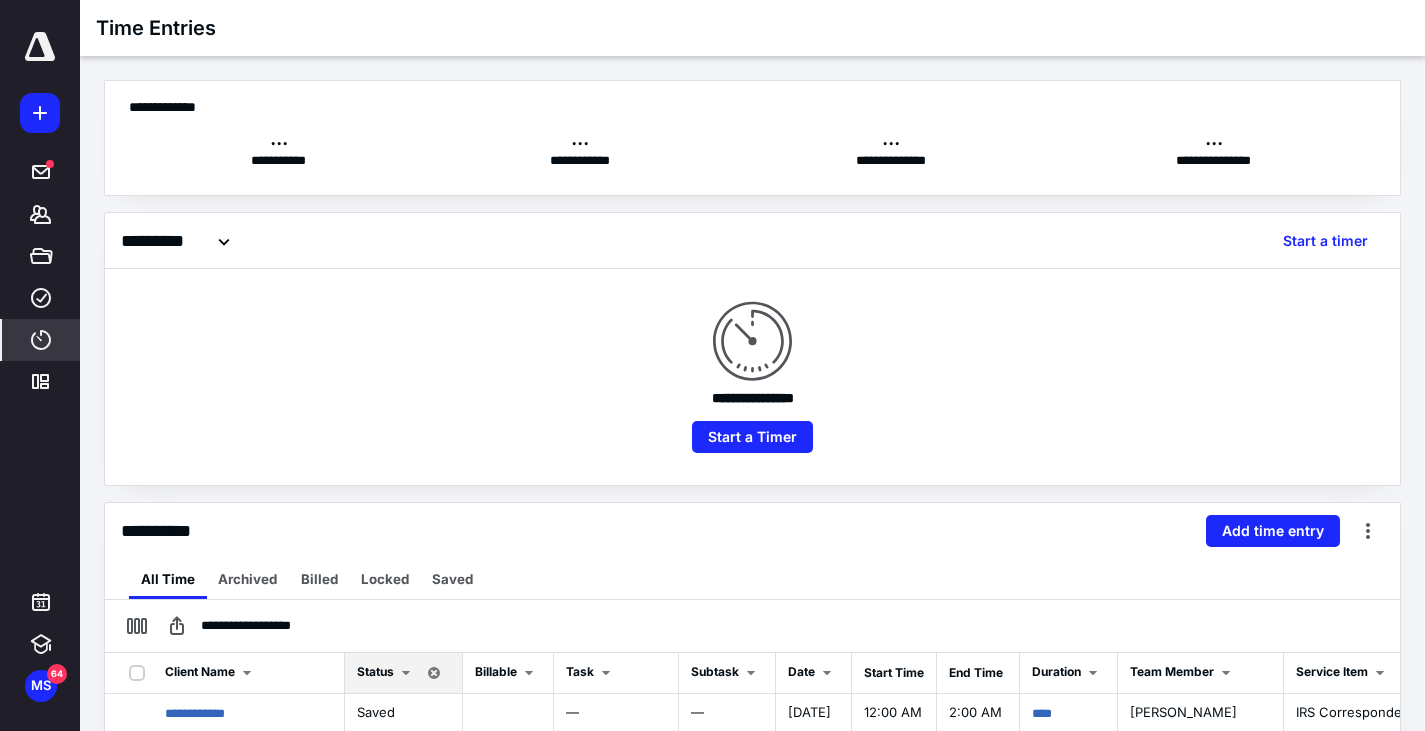 scroll, scrollTop: 400, scrollLeft: 0, axis: vertical 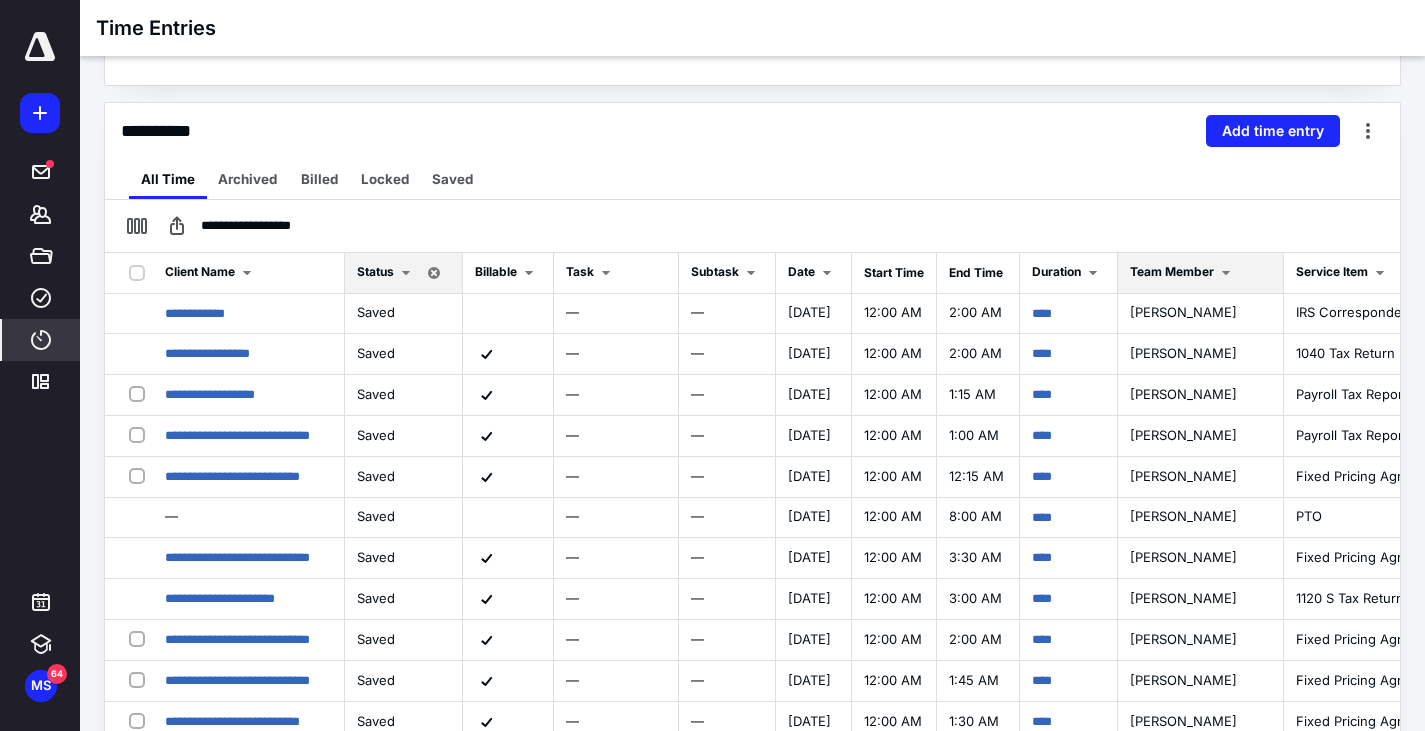click at bounding box center (1226, 273) 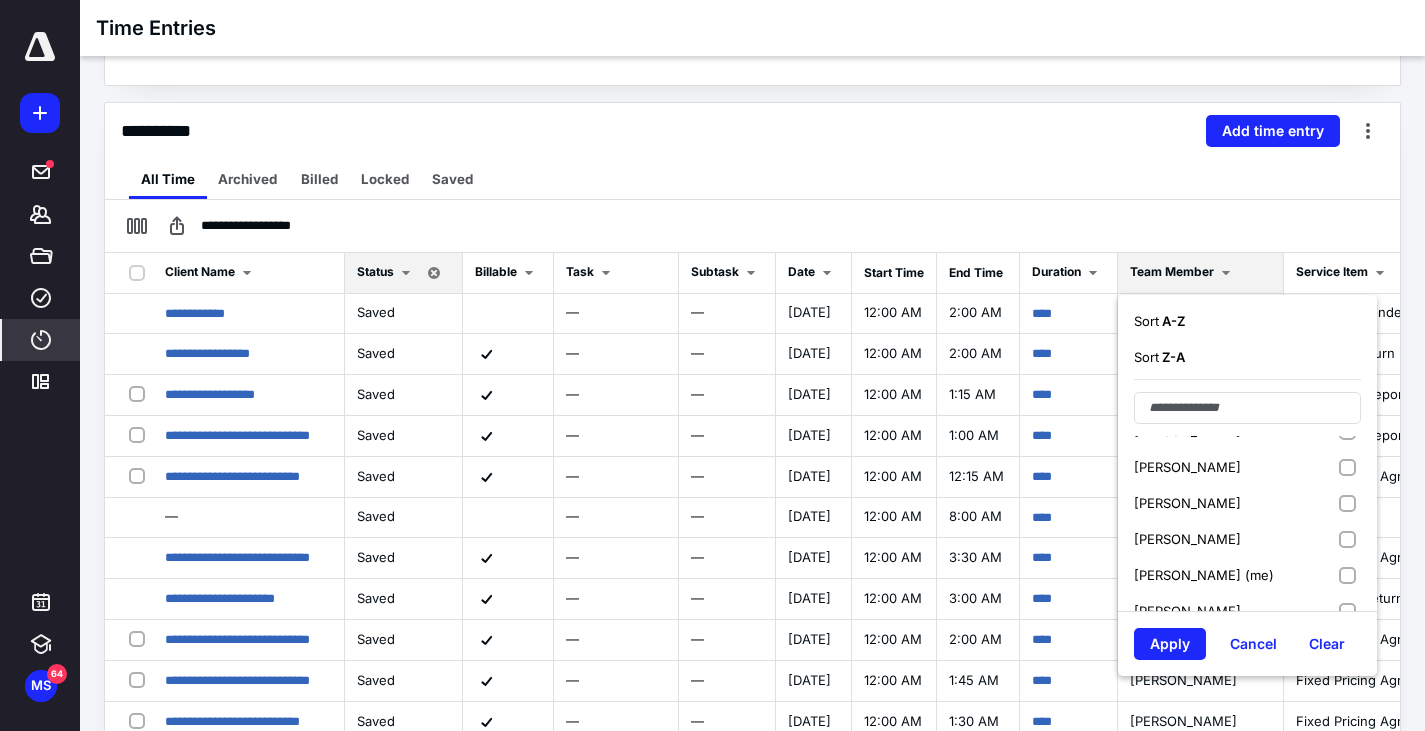 scroll, scrollTop: 185, scrollLeft: 0, axis: vertical 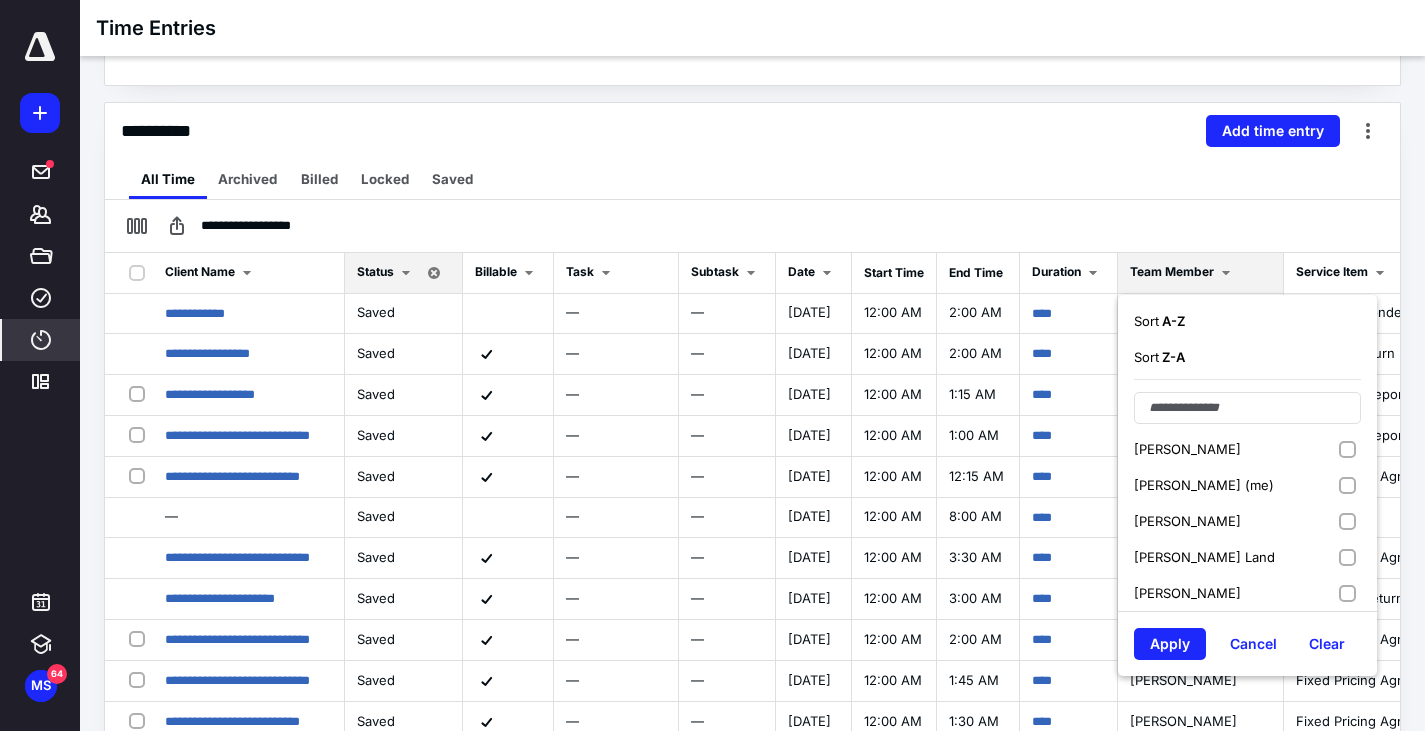 click on "[PERSON_NAME] (me)" at bounding box center (1204, 485) 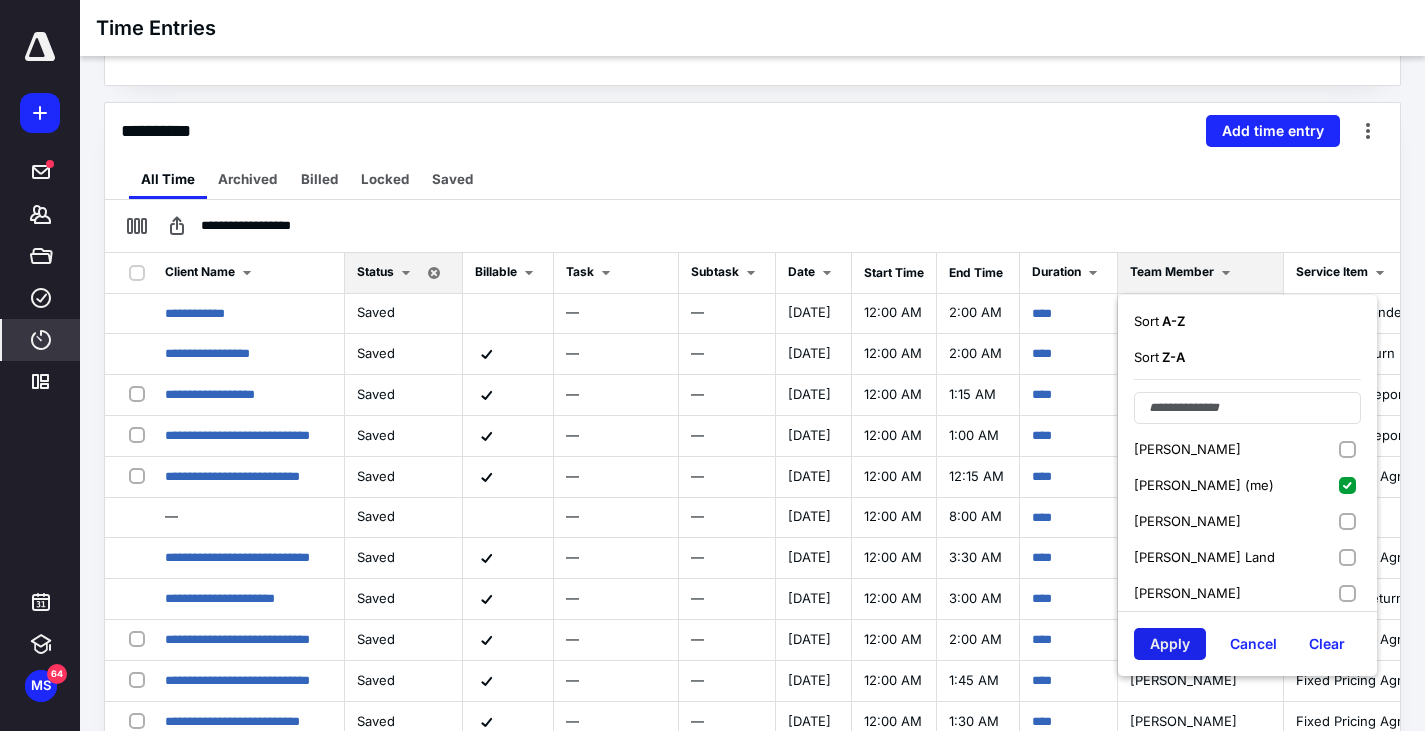 click on "Apply" at bounding box center [1170, 644] 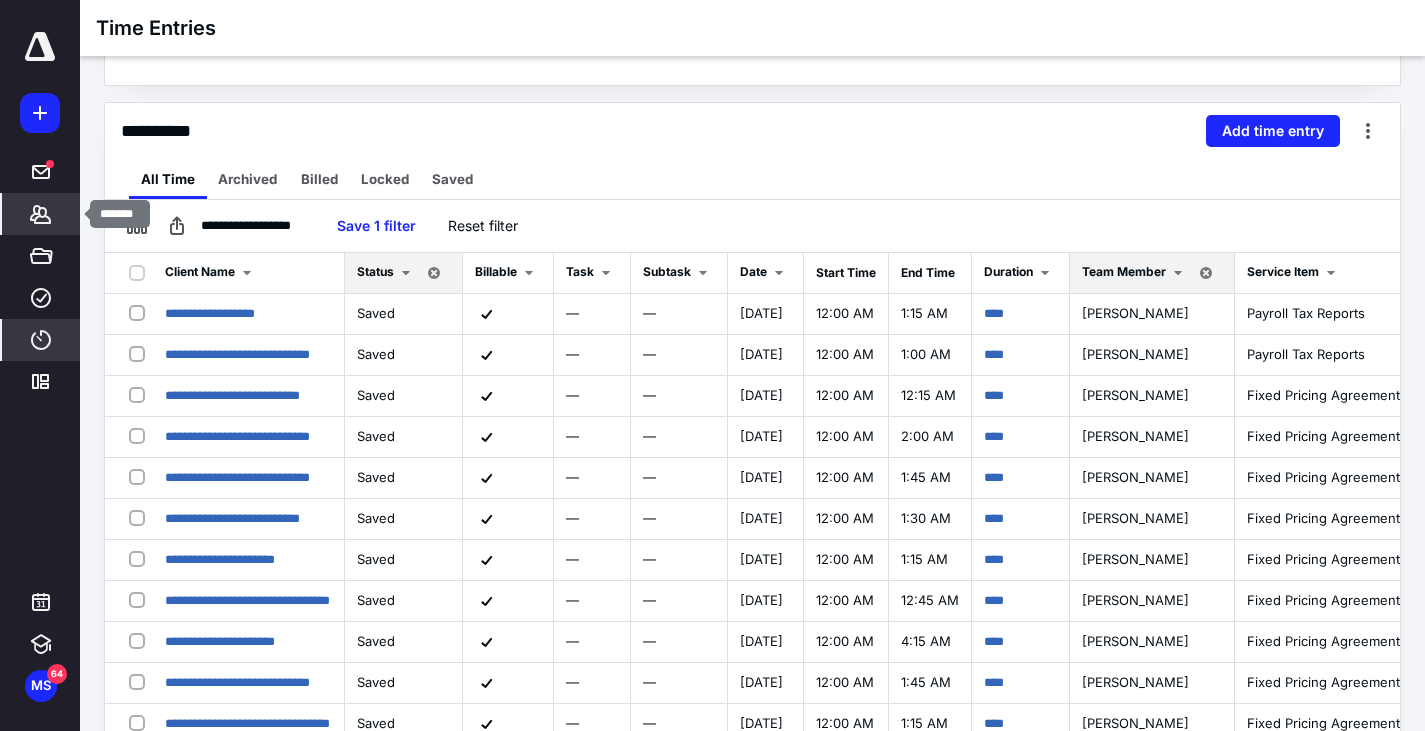 click 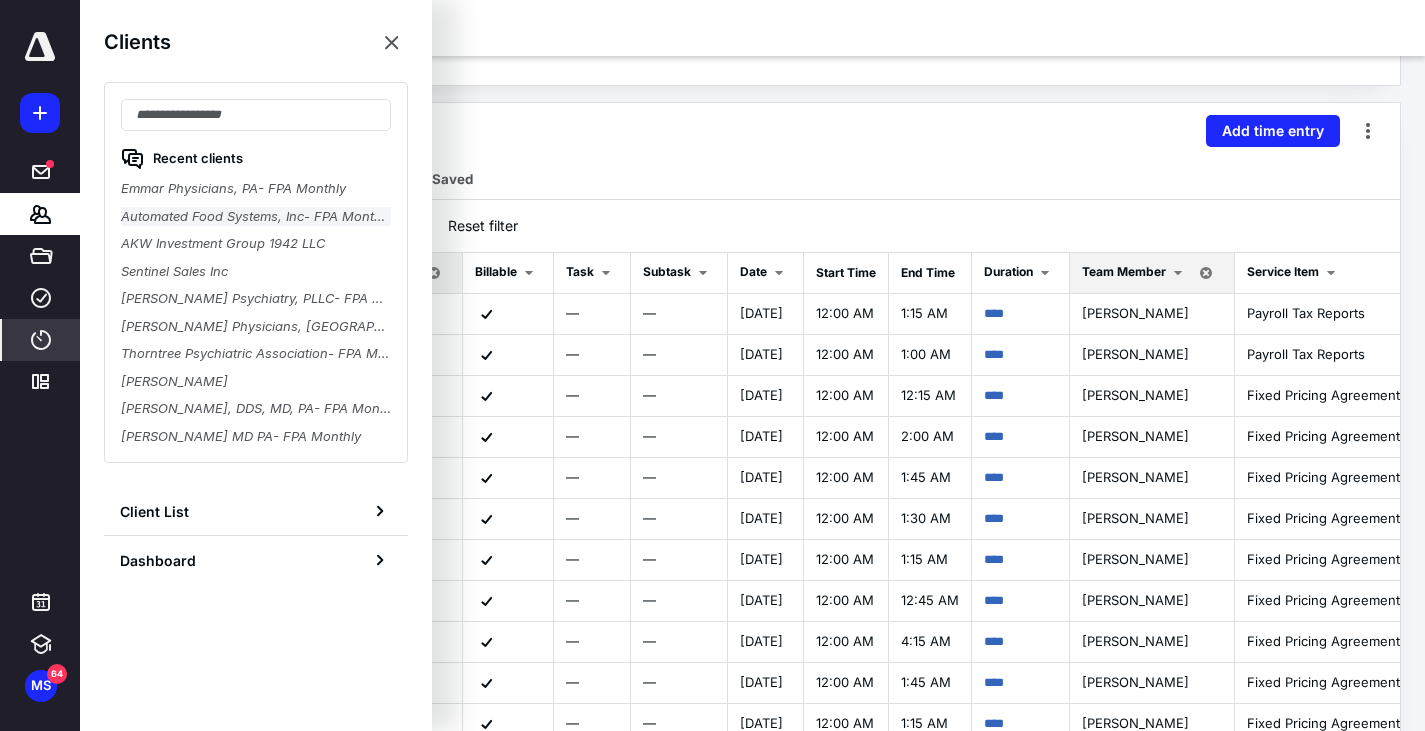 click on "Automated Food Systems, Inc- FPA Monthly" at bounding box center (256, 217) 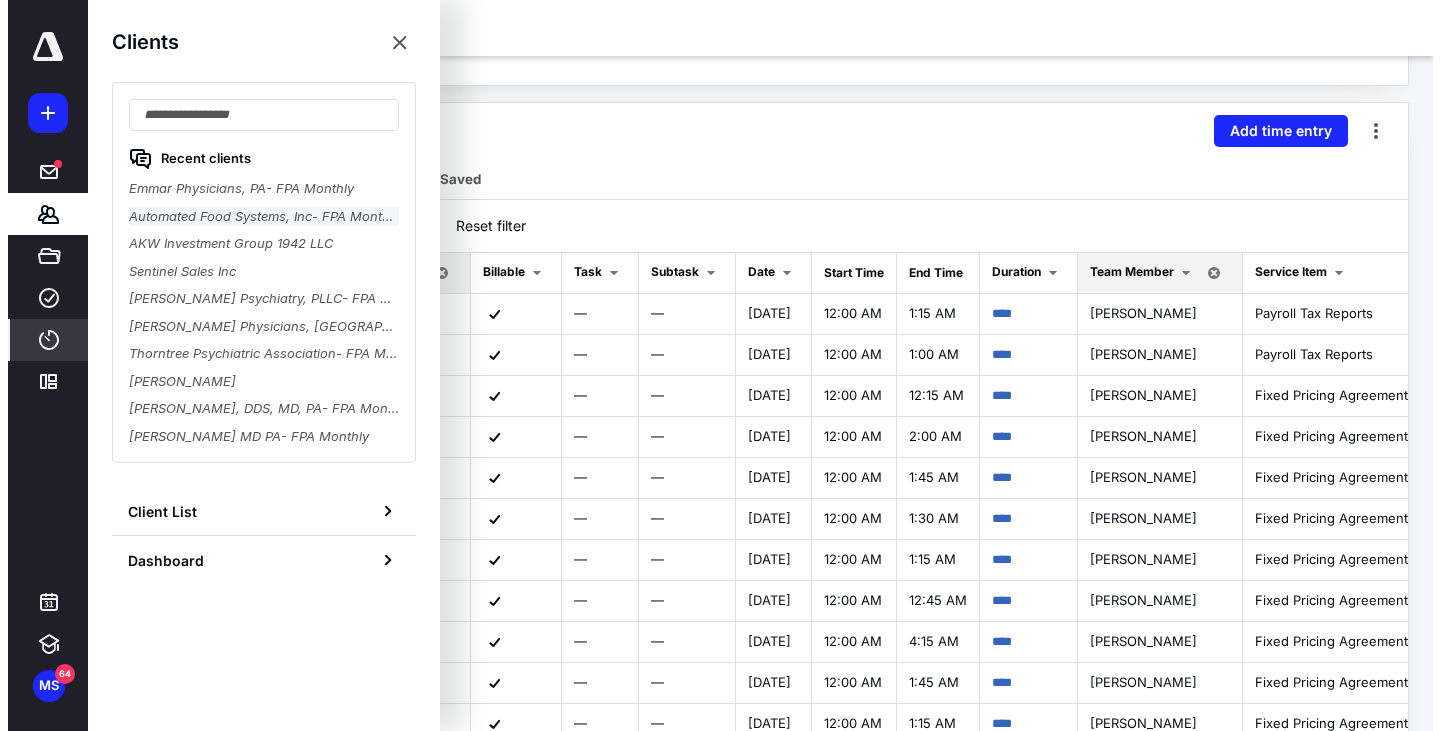 scroll, scrollTop: 0, scrollLeft: 0, axis: both 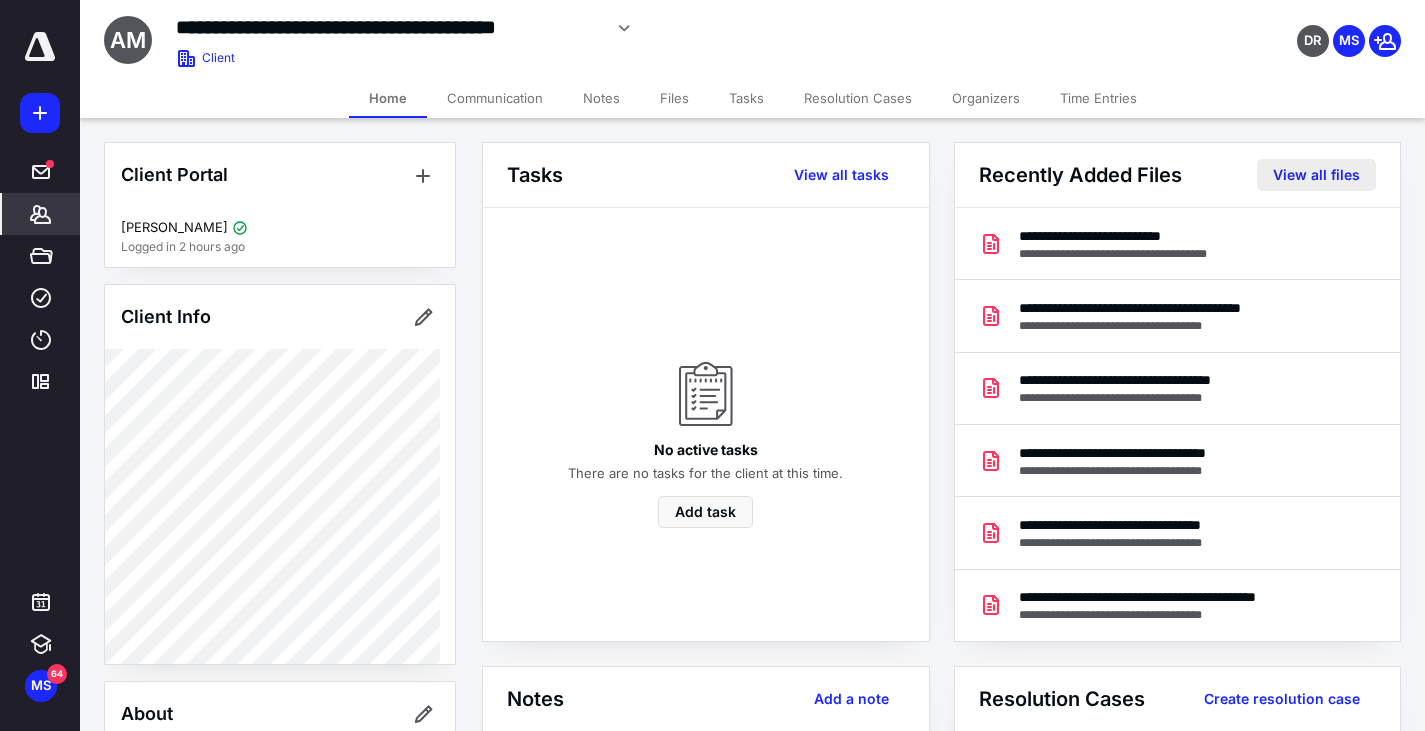 click on "View all files" at bounding box center [1316, 175] 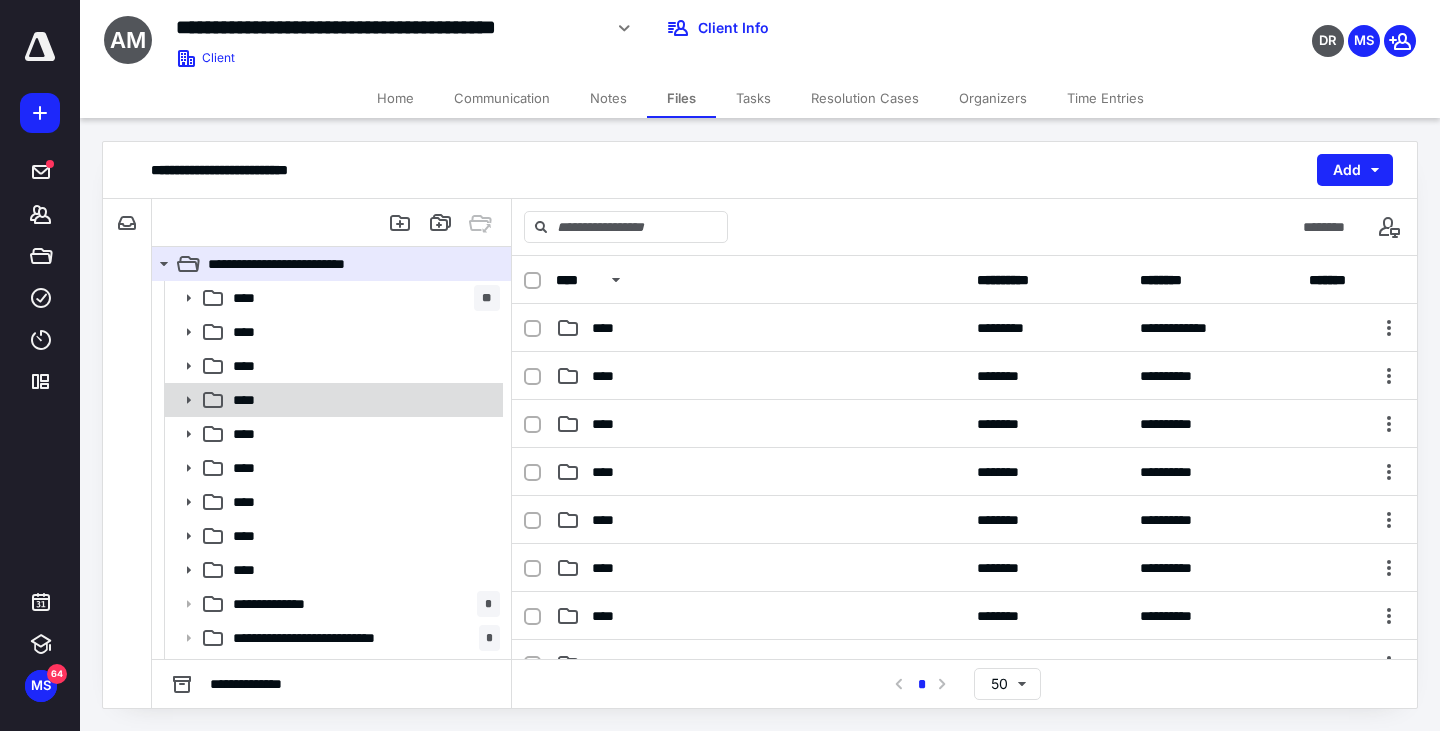 click 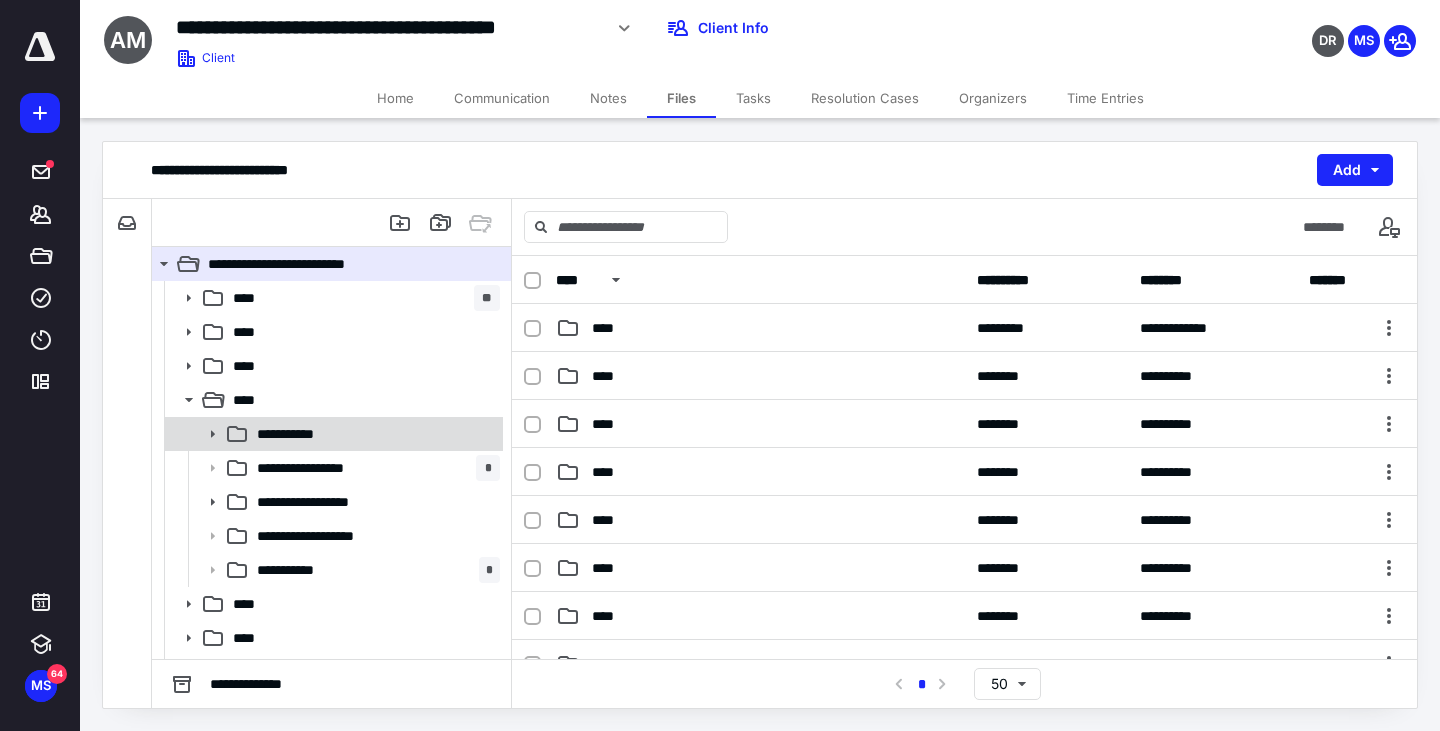 click 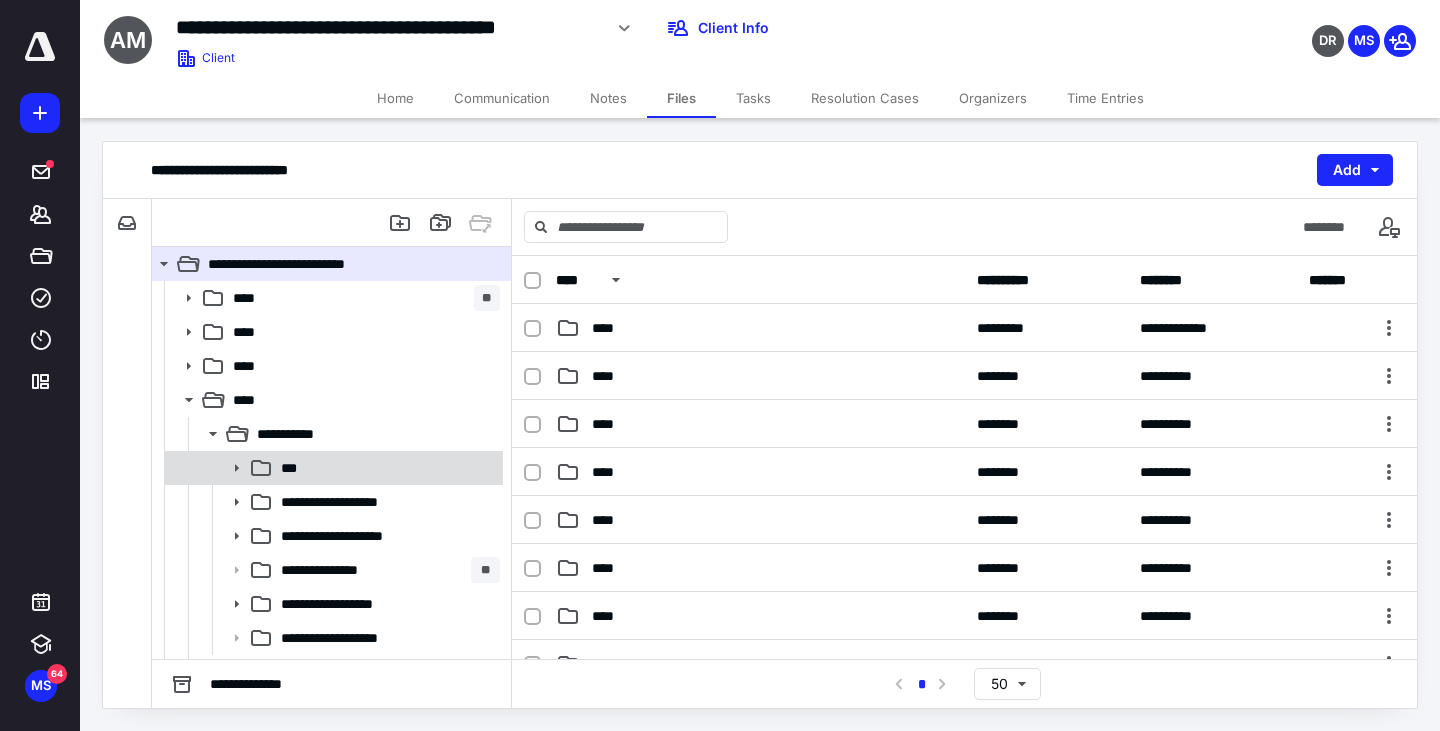 scroll, scrollTop: 200, scrollLeft: 0, axis: vertical 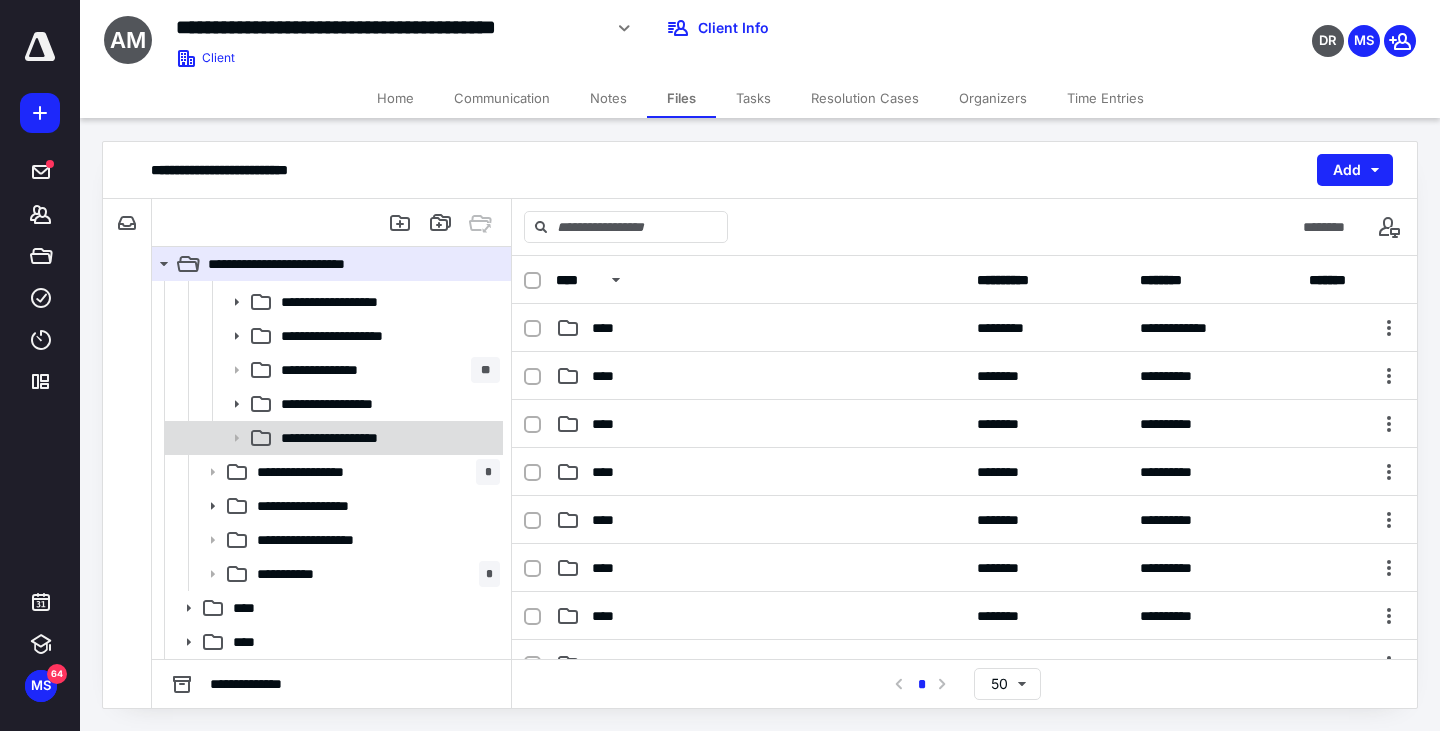 click 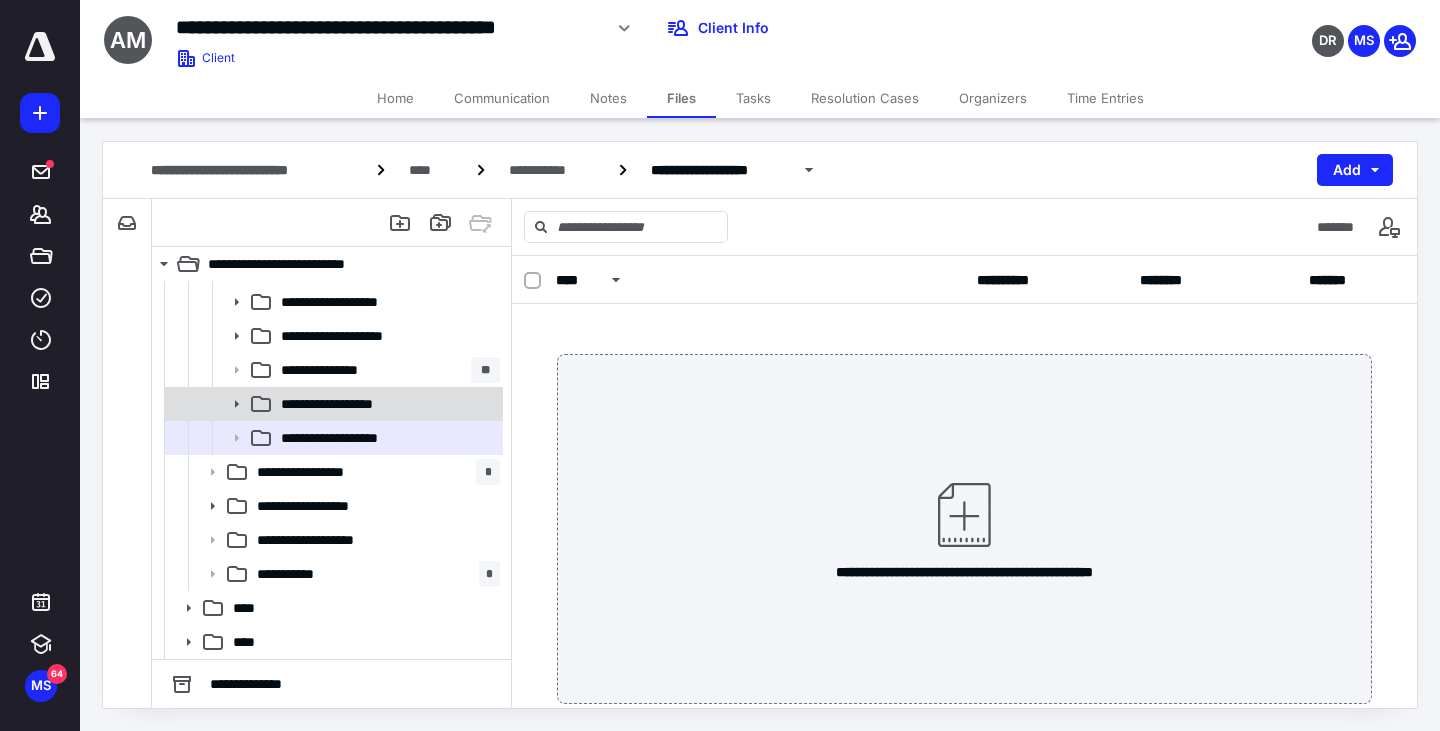 click 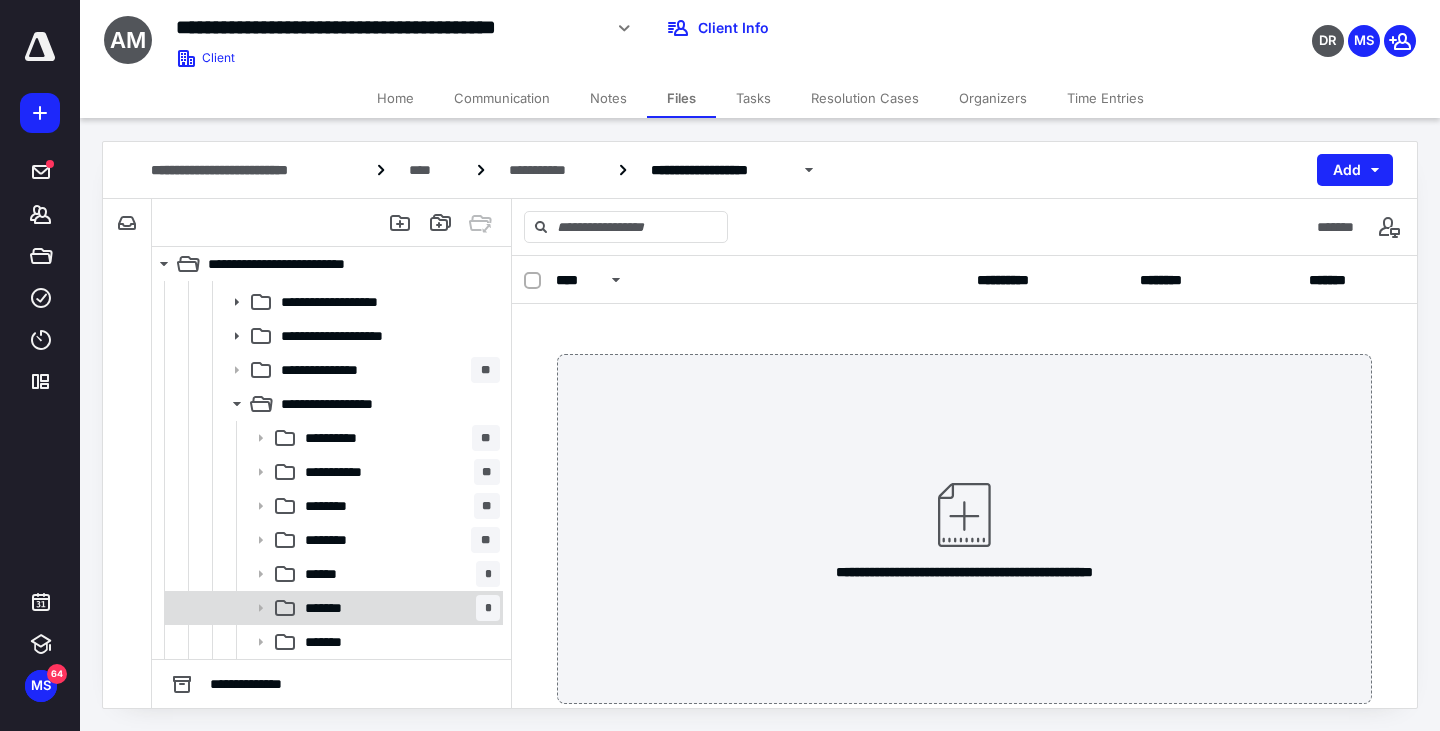 click on "******* *" at bounding box center [398, 608] 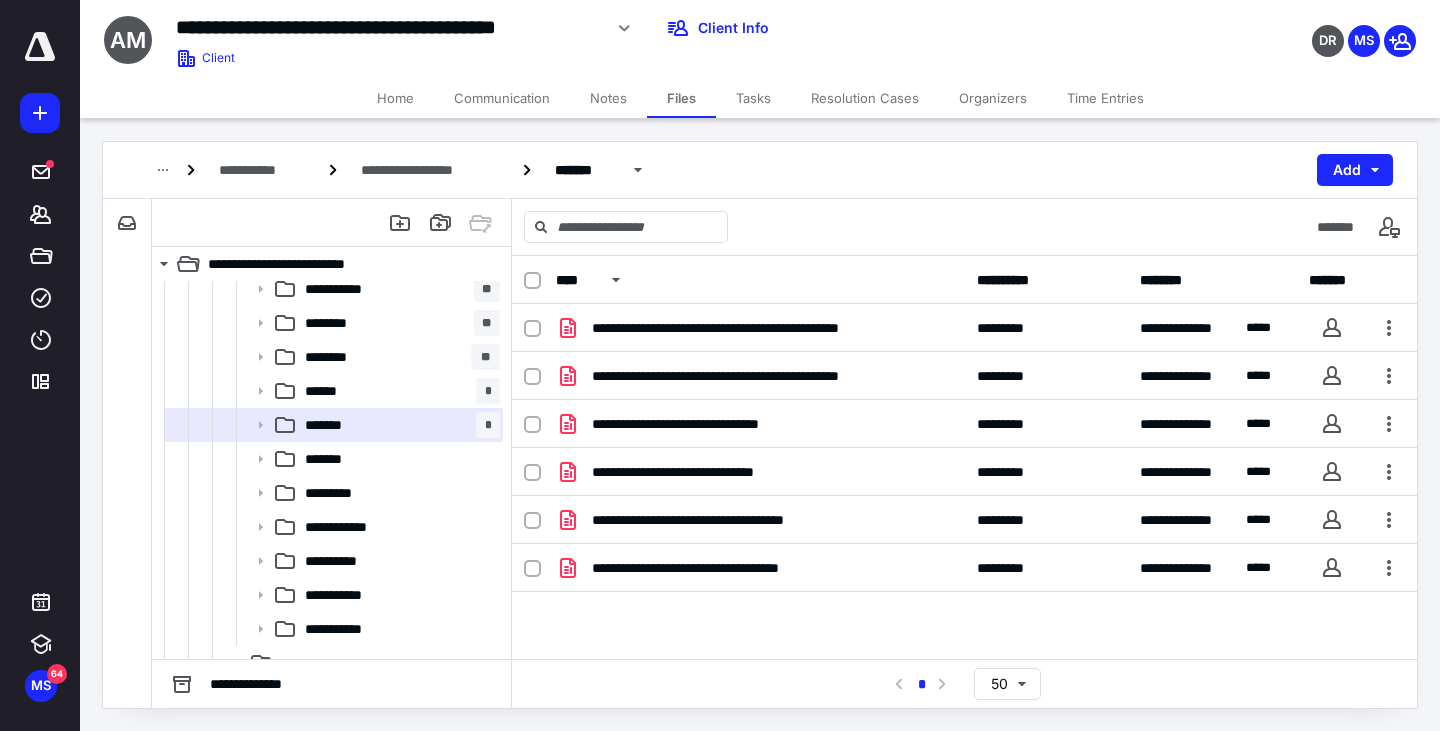 scroll, scrollTop: 391, scrollLeft: 0, axis: vertical 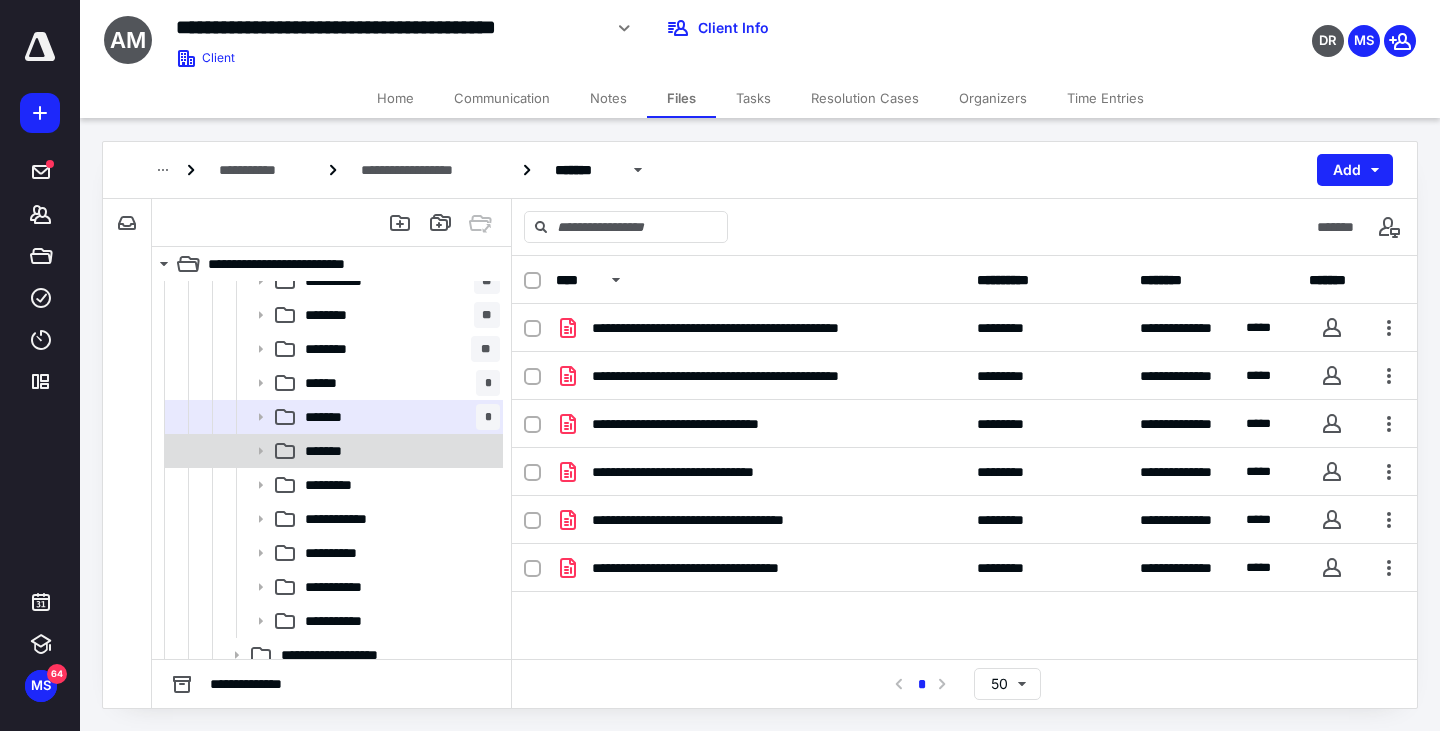 click on "*******" at bounding box center [398, 451] 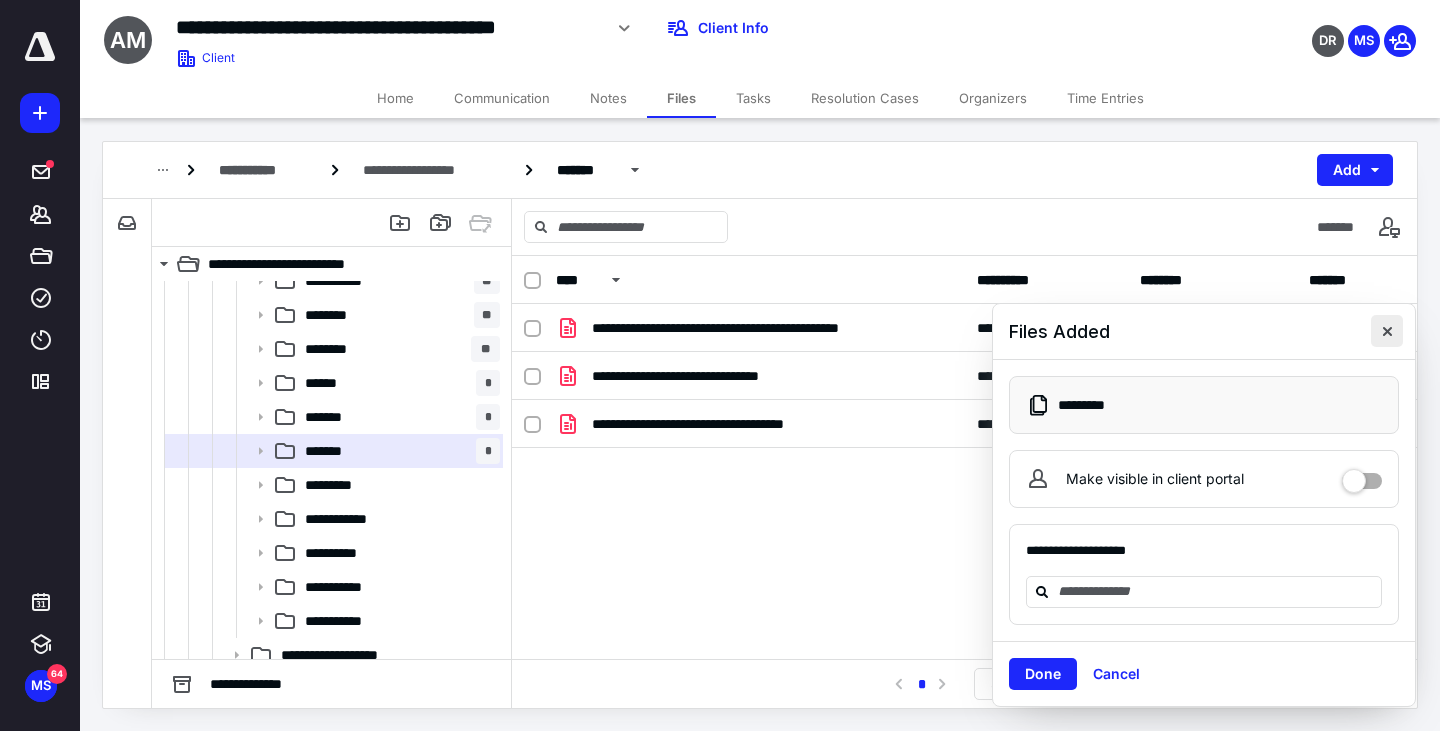 click at bounding box center (1387, 331) 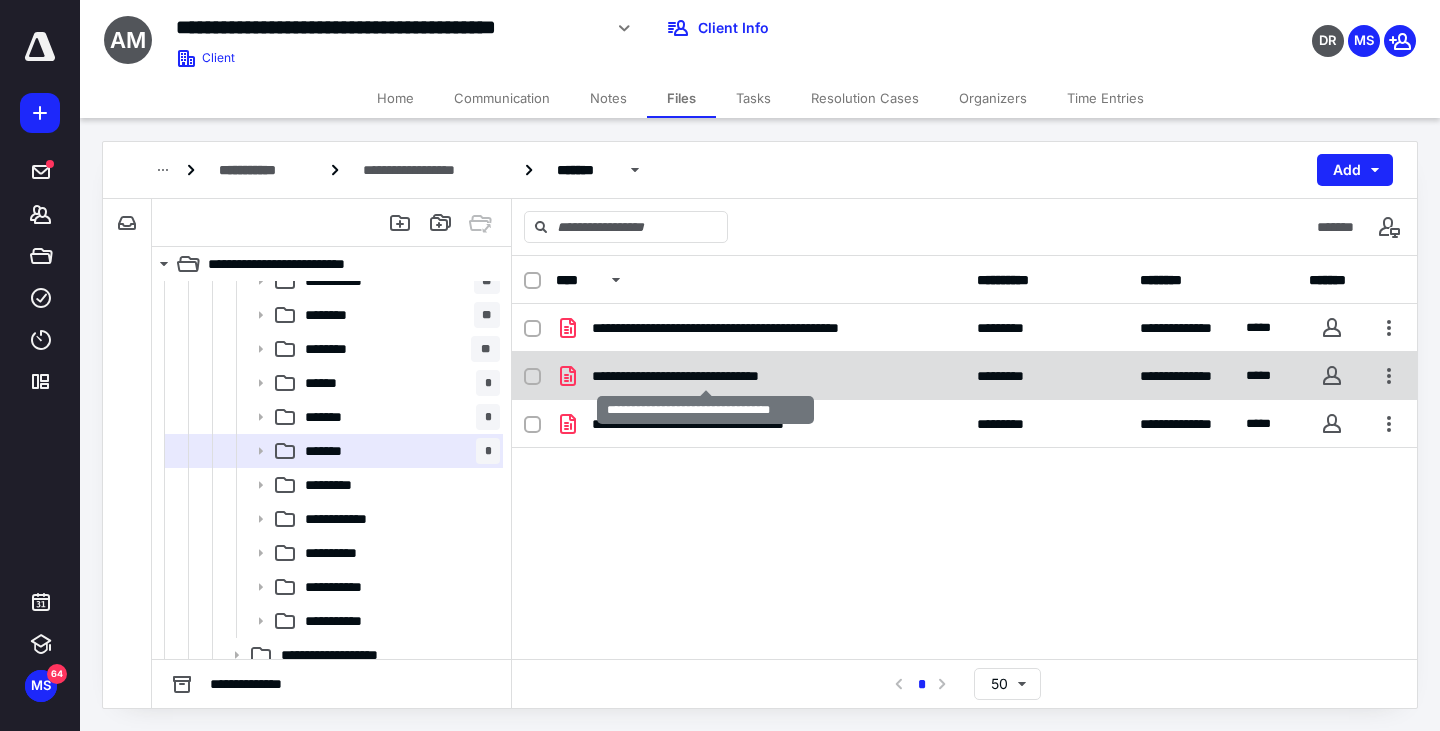 click on "**********" at bounding box center (705, 376) 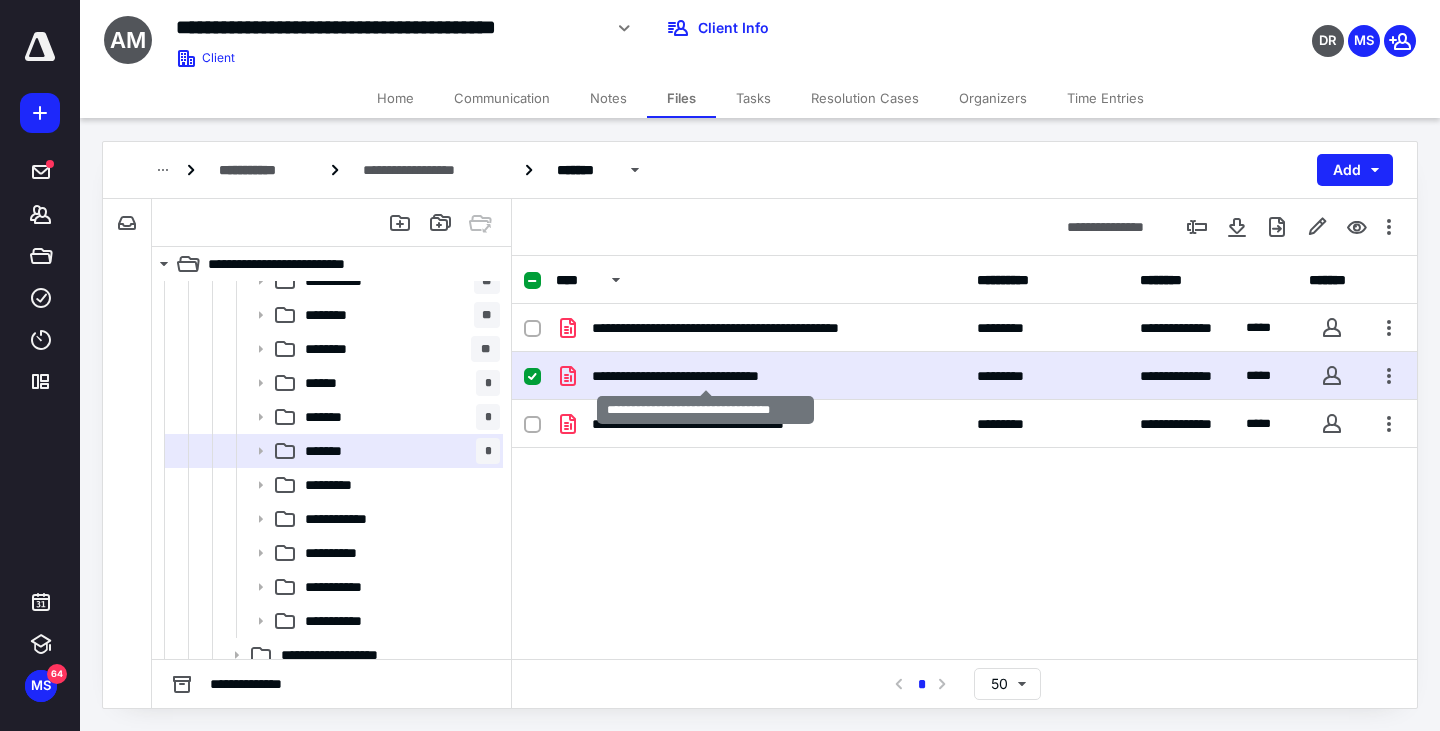 click on "**********" at bounding box center (705, 376) 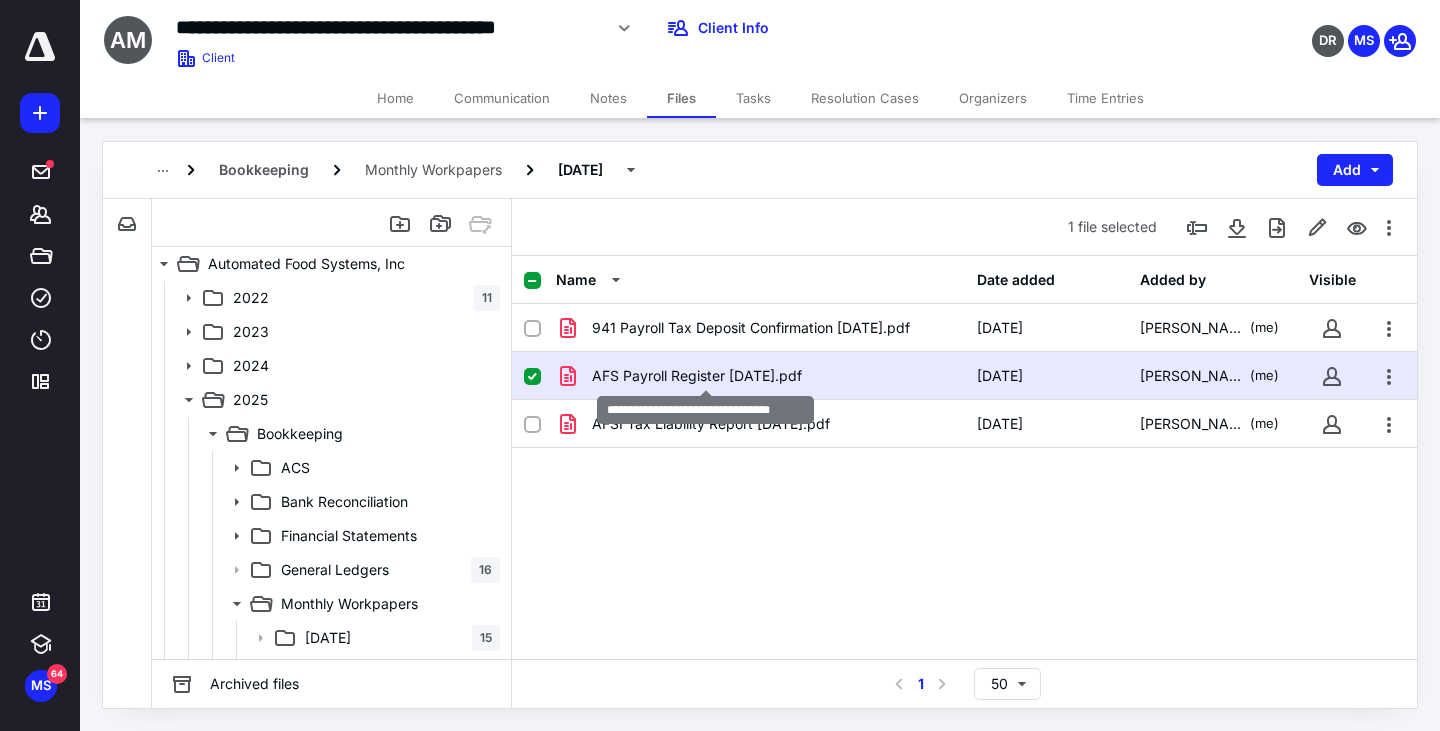 scroll, scrollTop: 391, scrollLeft: 0, axis: vertical 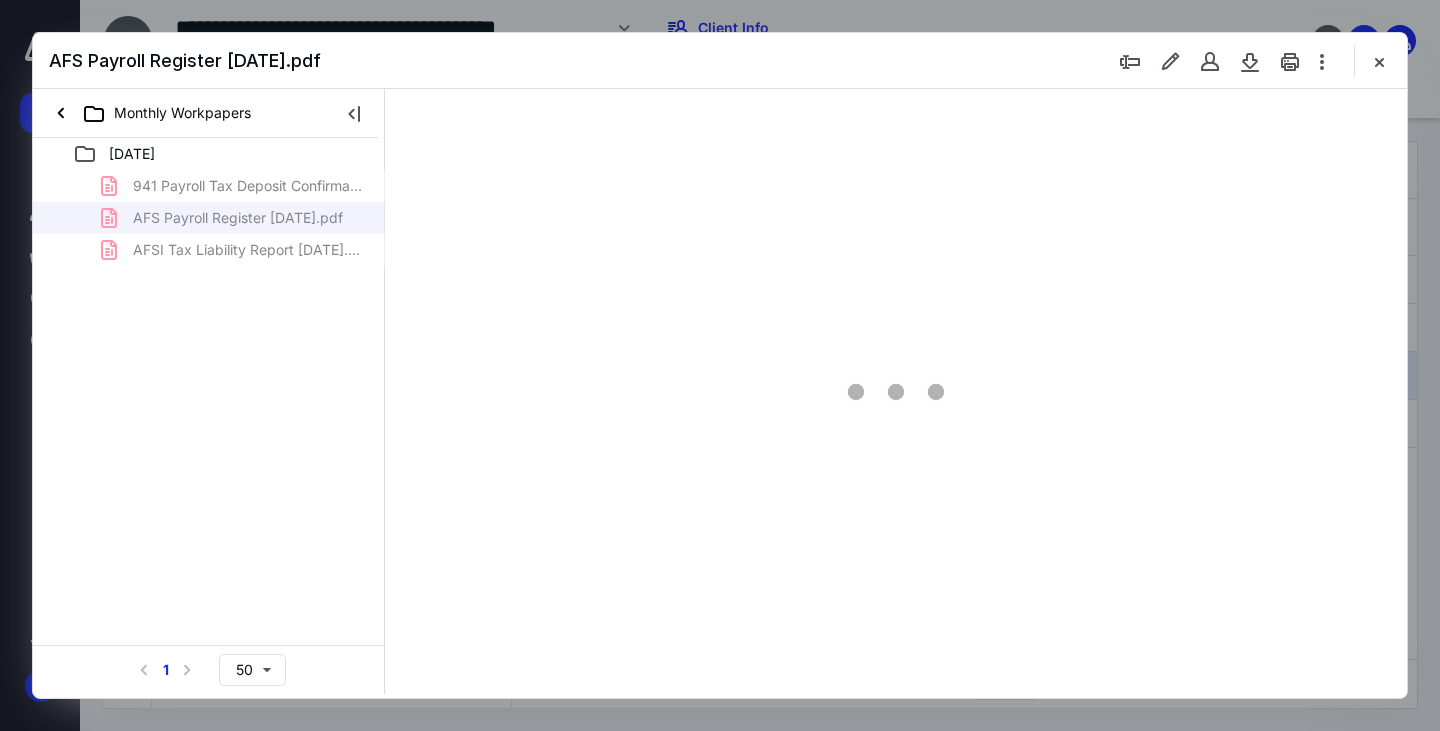 type on "163" 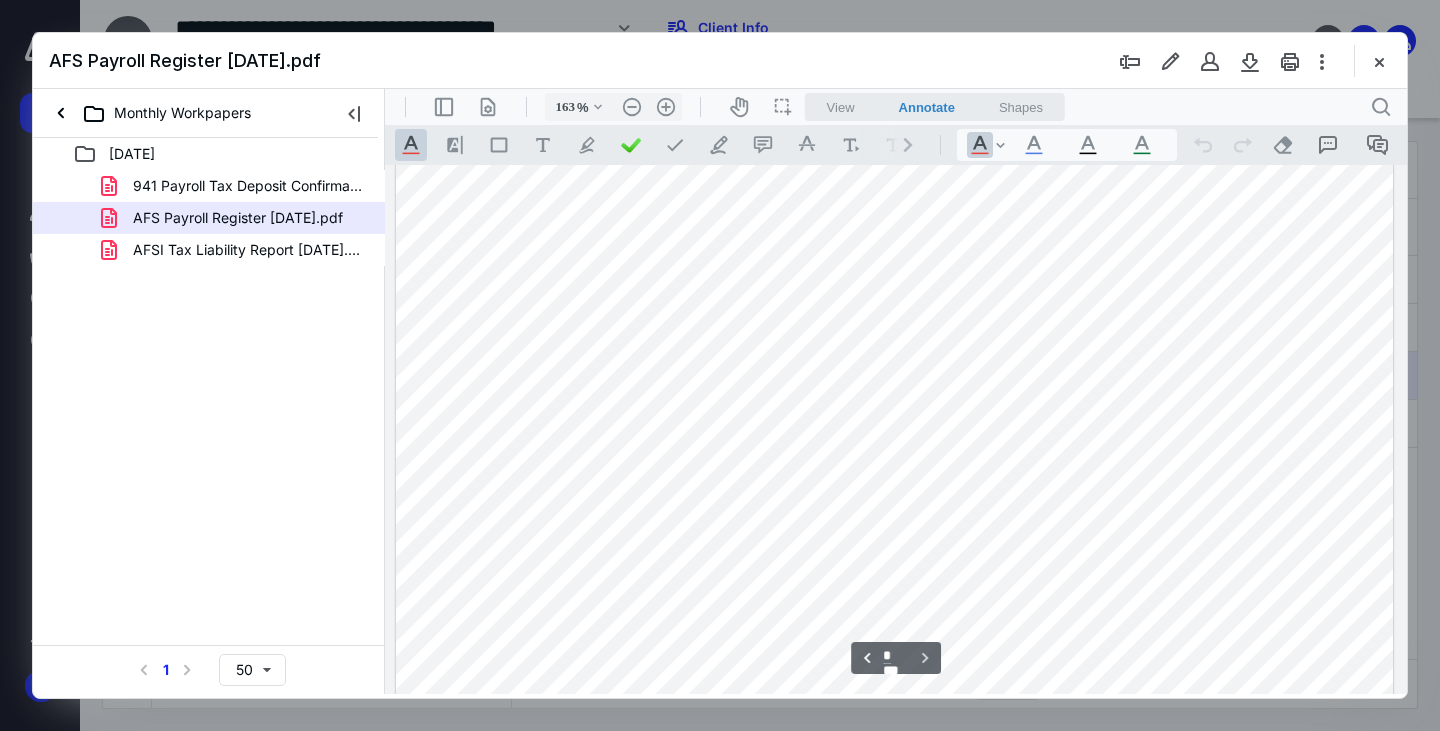 scroll, scrollTop: 1383, scrollLeft: 0, axis: vertical 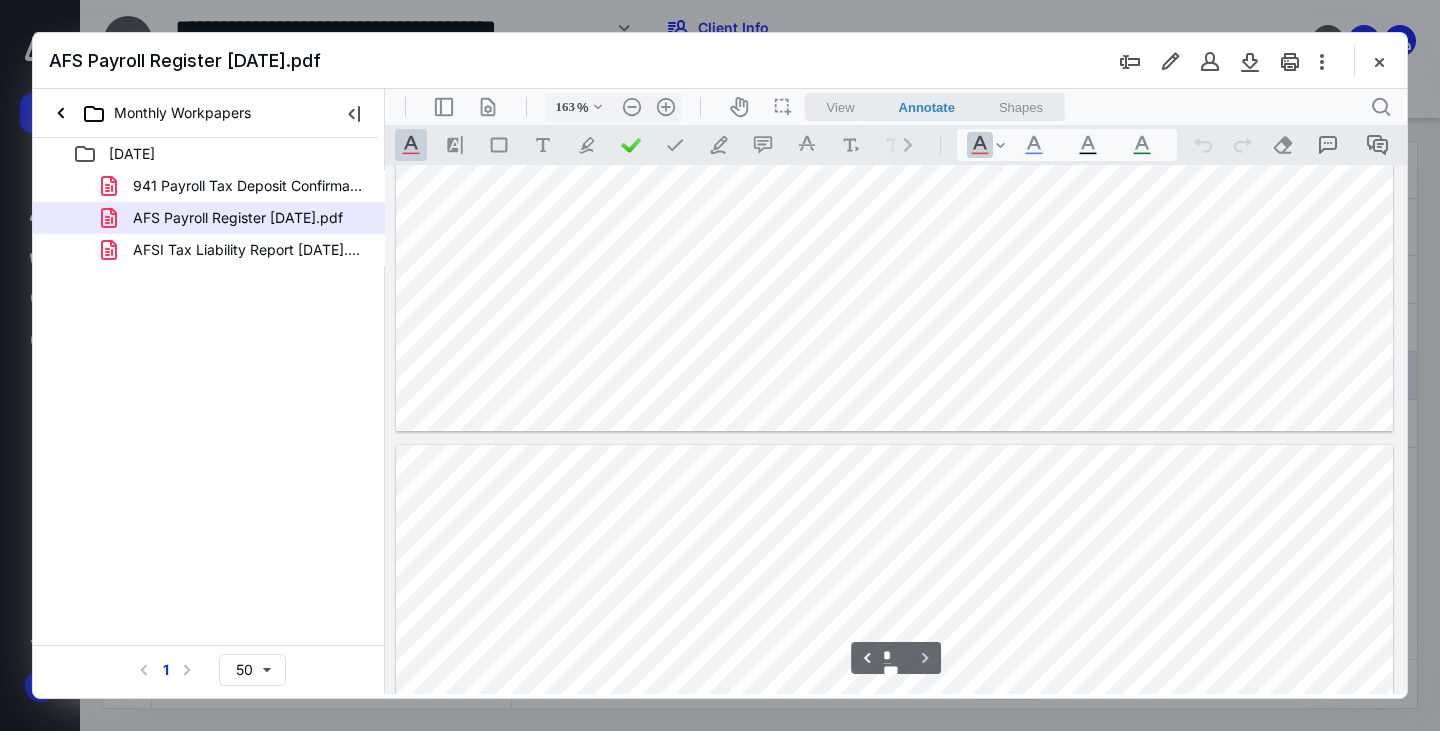 type on "*" 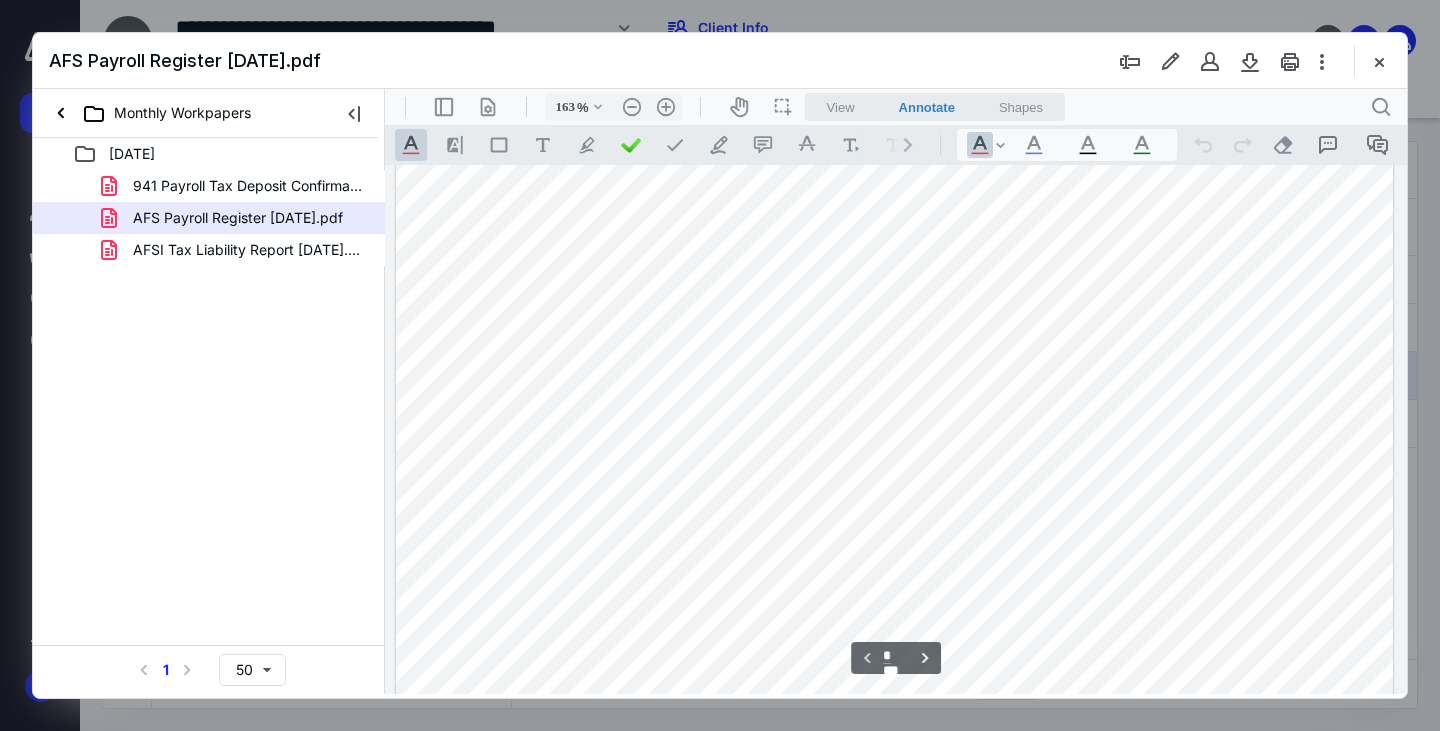 scroll, scrollTop: 0, scrollLeft: 0, axis: both 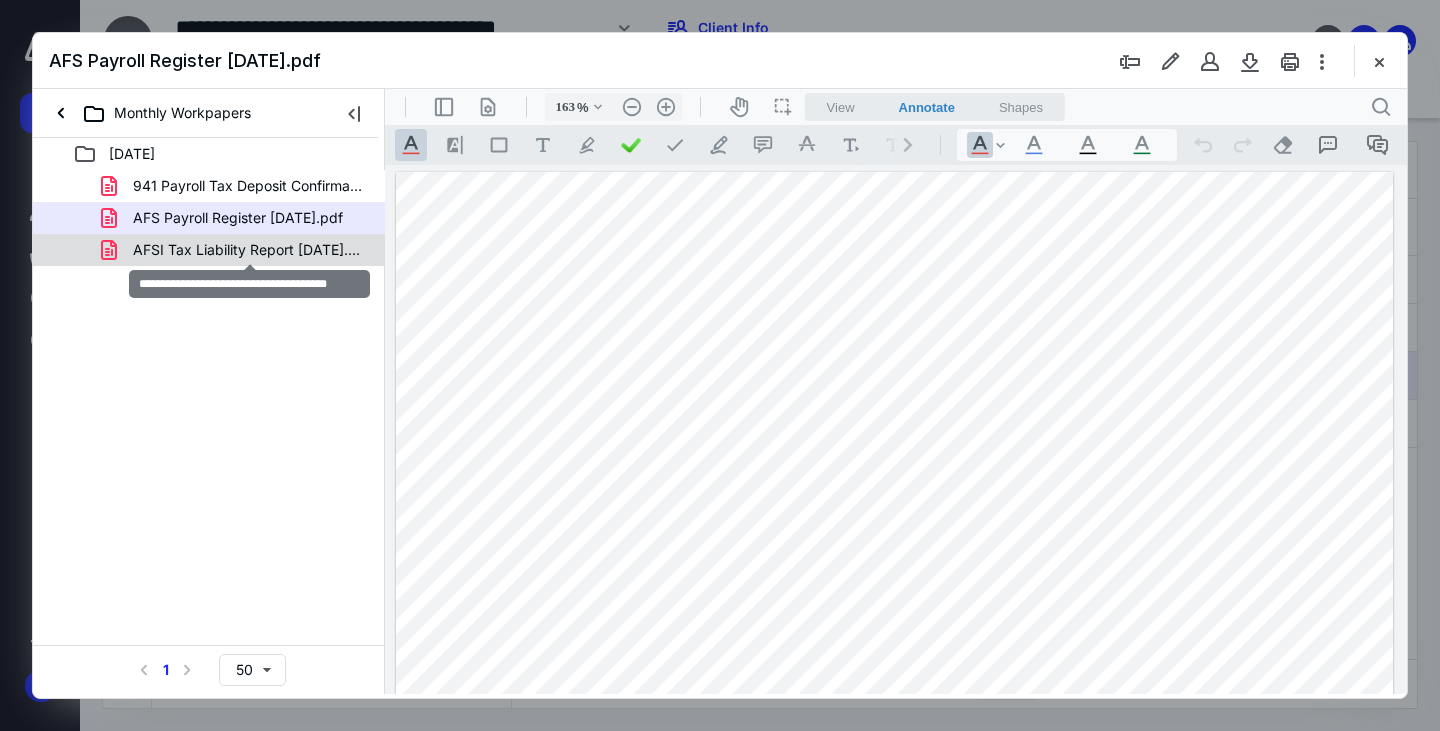 click on "AFSI Tax Liability Report [DATE].pdf" at bounding box center (249, 250) 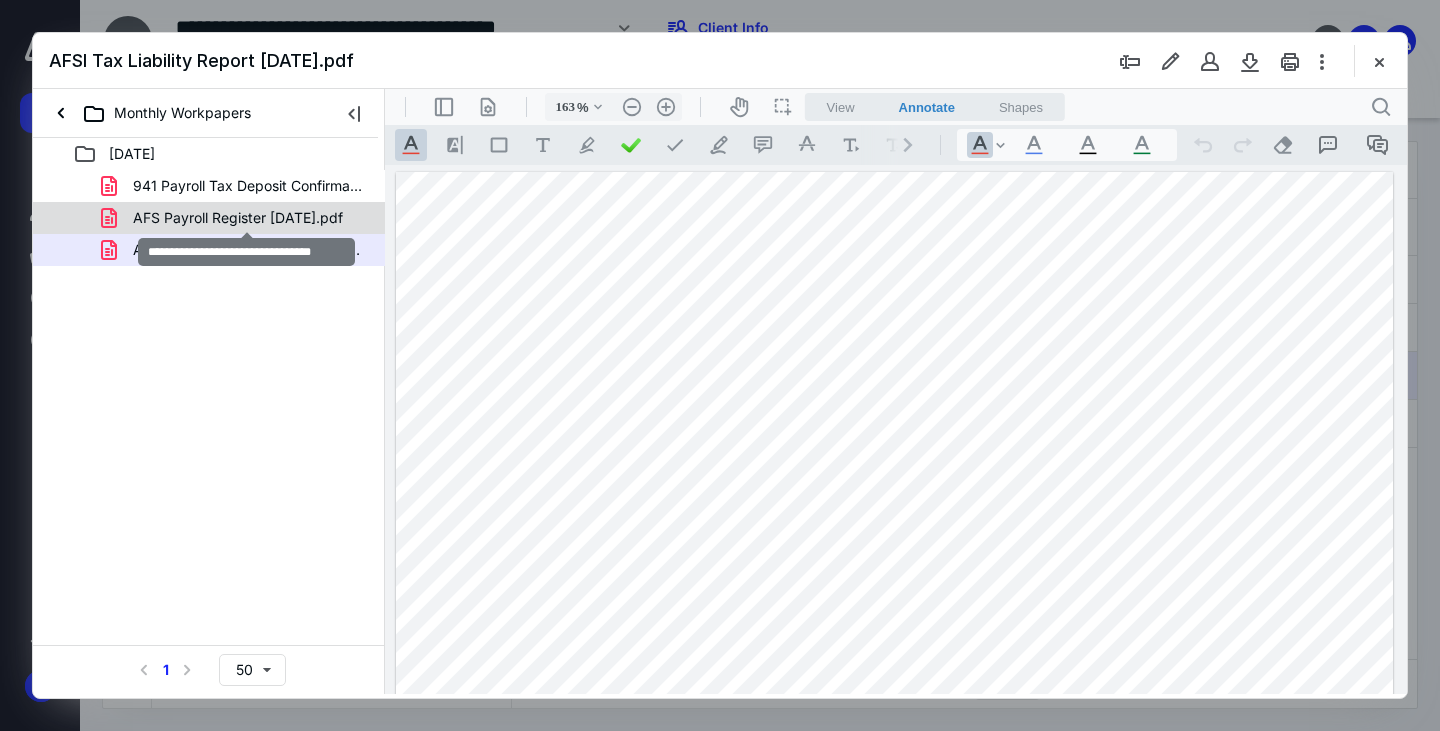 click on "AFS Payroll Register [DATE].pdf" at bounding box center (238, 218) 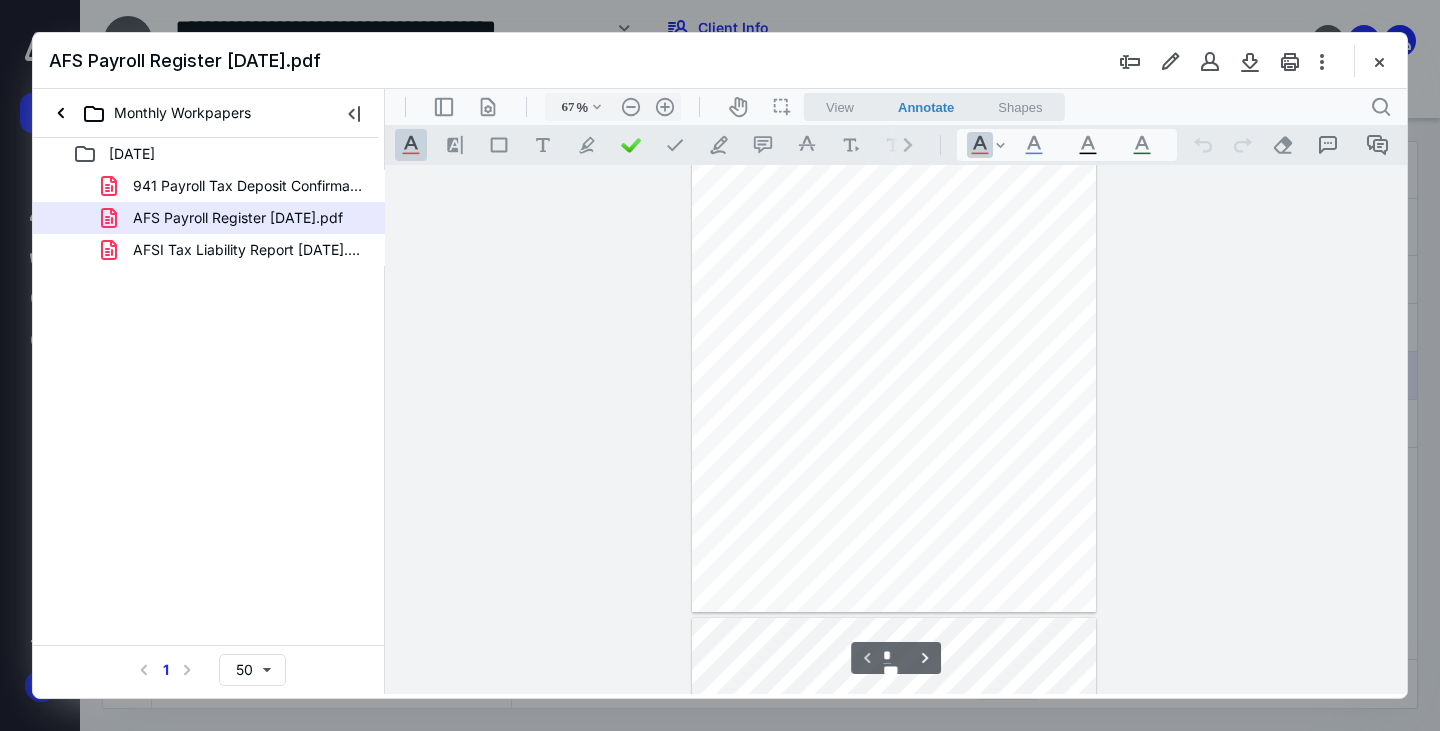 type on "162" 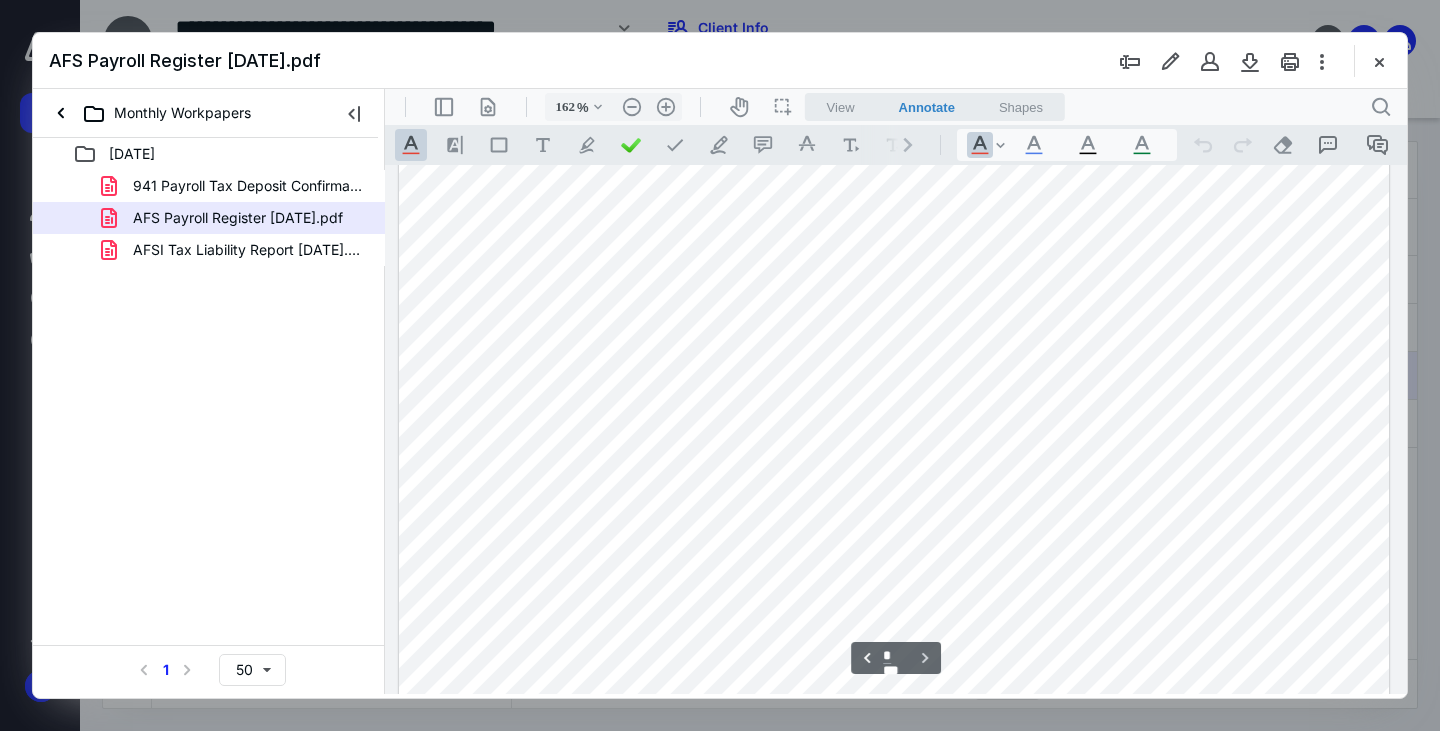 scroll, scrollTop: 1393, scrollLeft: 0, axis: vertical 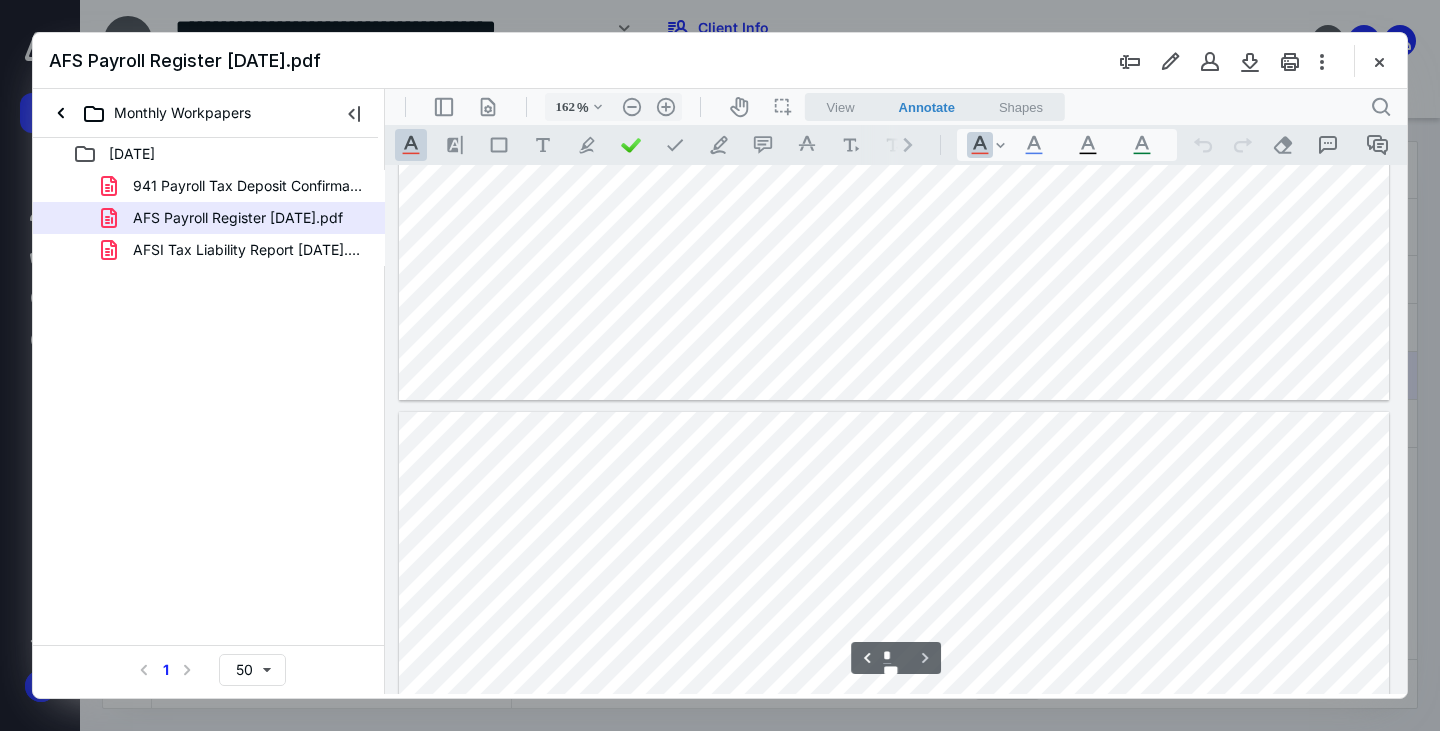 type on "*" 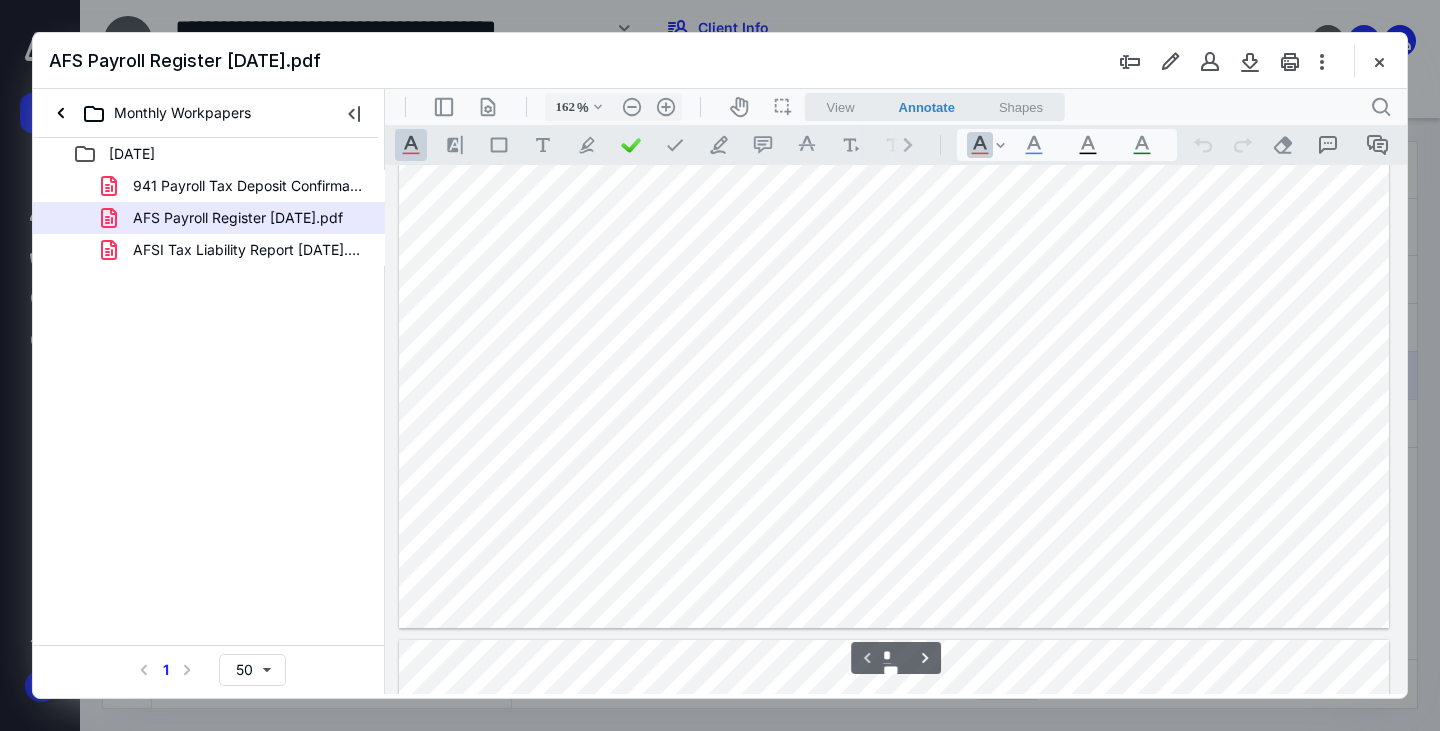 scroll, scrollTop: 793, scrollLeft: 0, axis: vertical 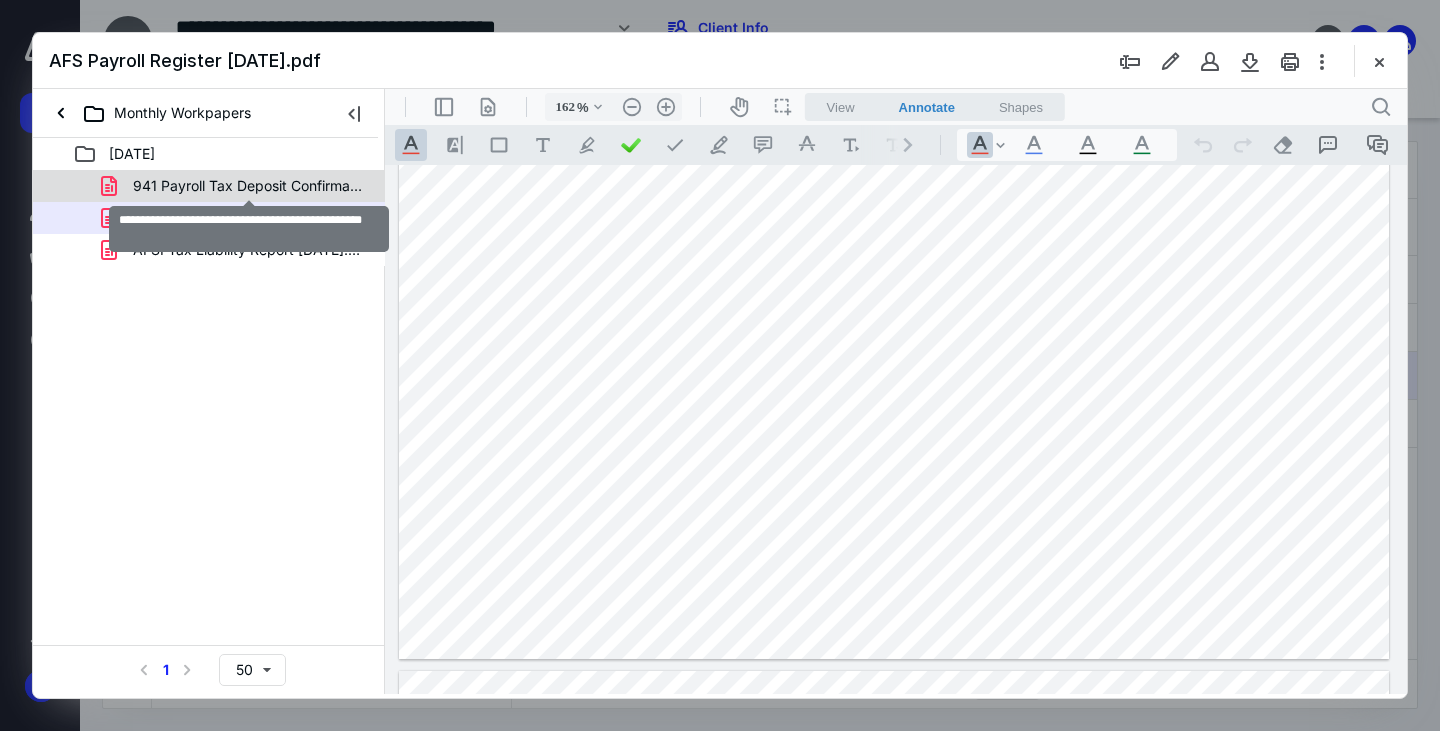 click on "941 Payroll Tax Deposit Confirmation [DATE].pdf" at bounding box center [249, 186] 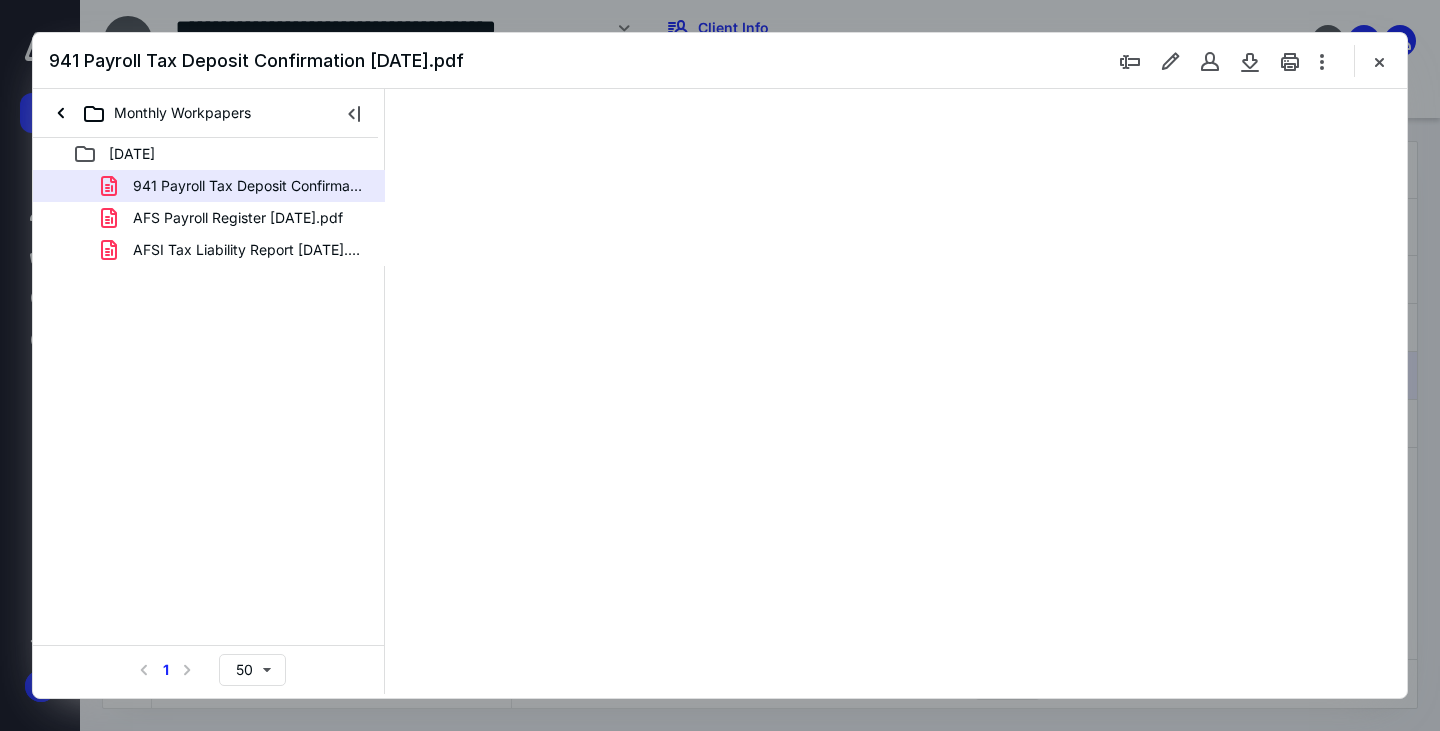 scroll, scrollTop: 0, scrollLeft: 0, axis: both 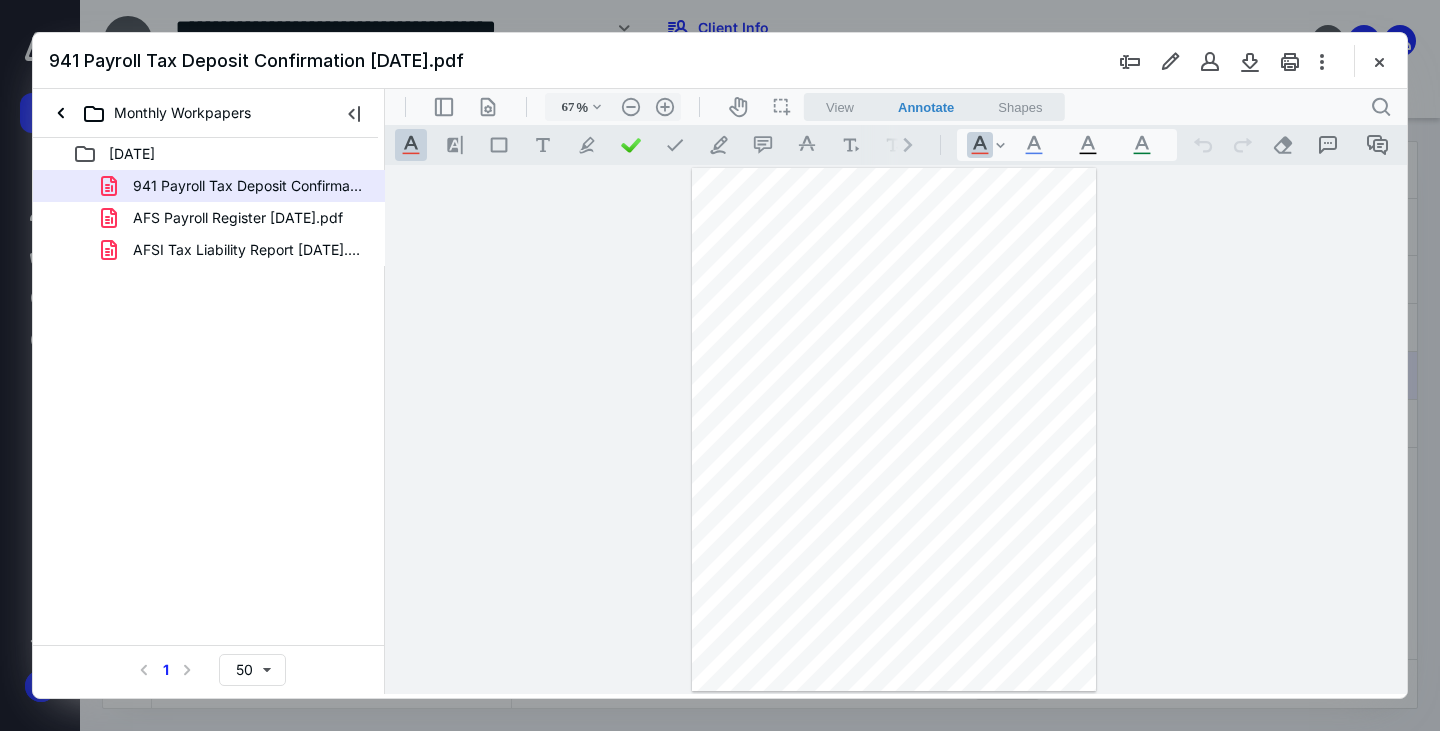 type on "163" 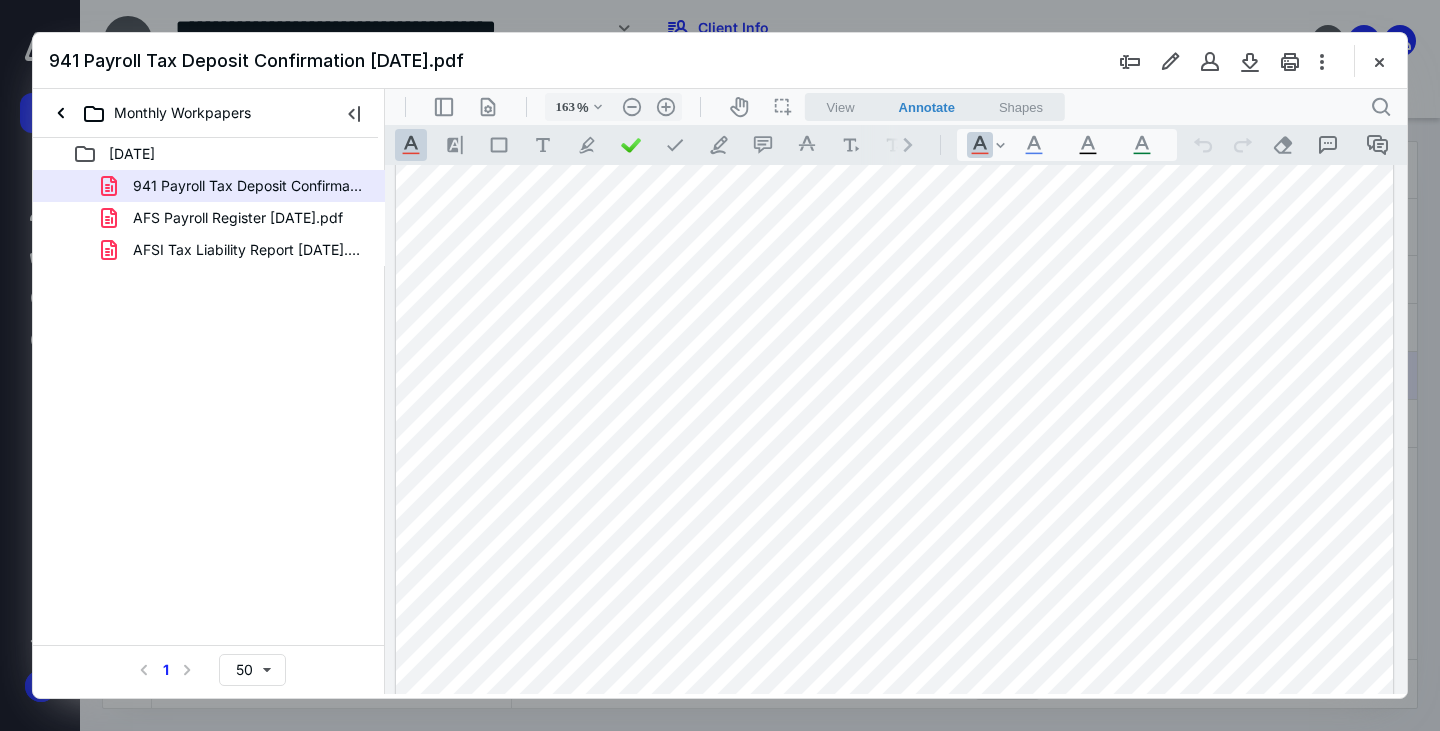 scroll, scrollTop: 0, scrollLeft: 0, axis: both 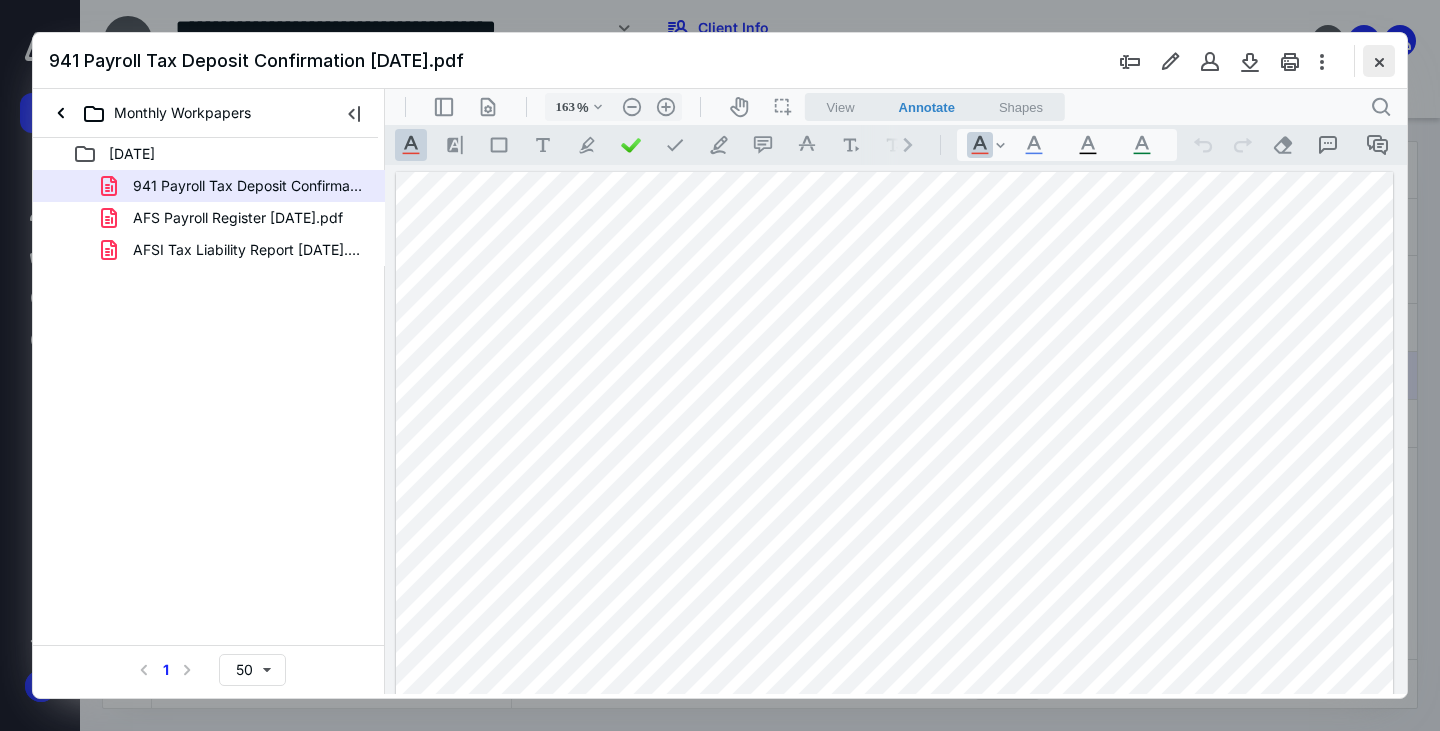 click at bounding box center [1379, 61] 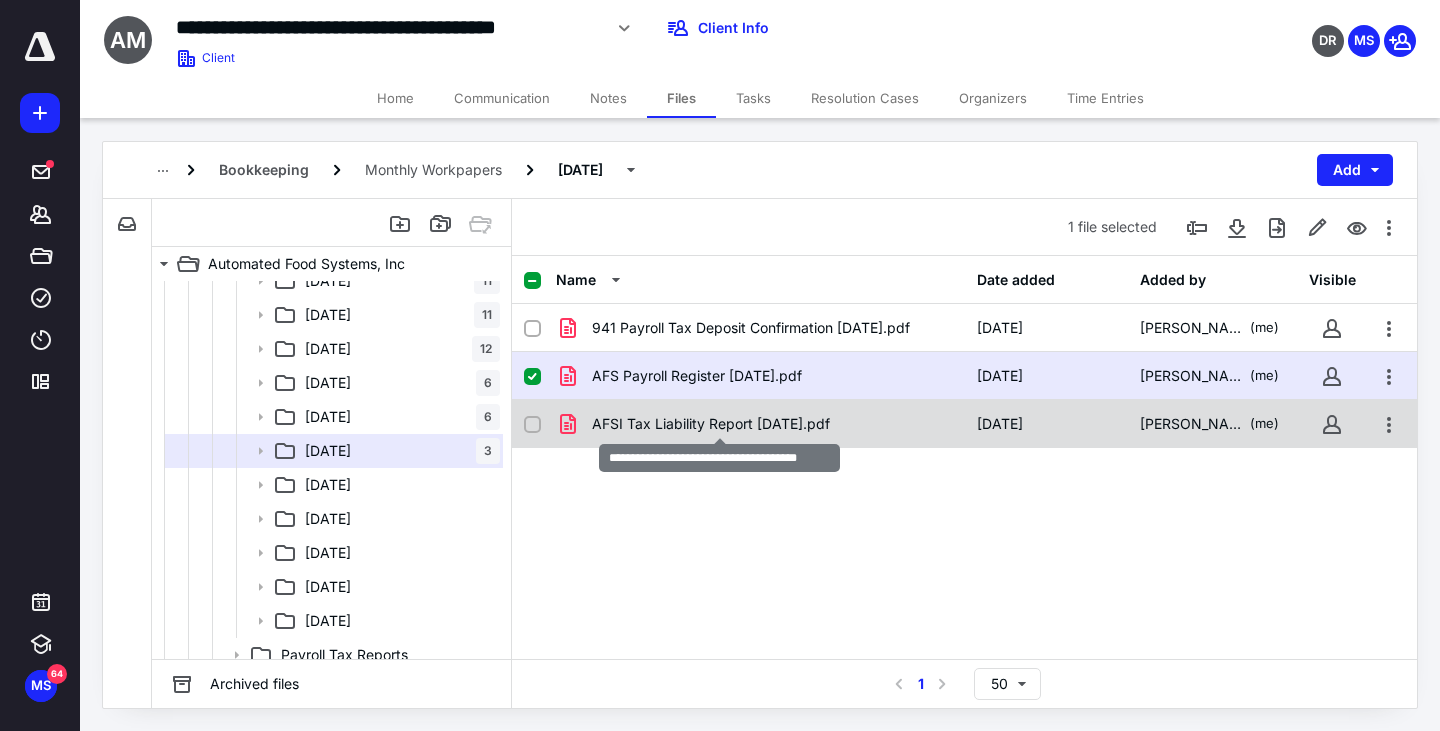 click on "AFSI Tax Liability Report [DATE].pdf" at bounding box center (711, 424) 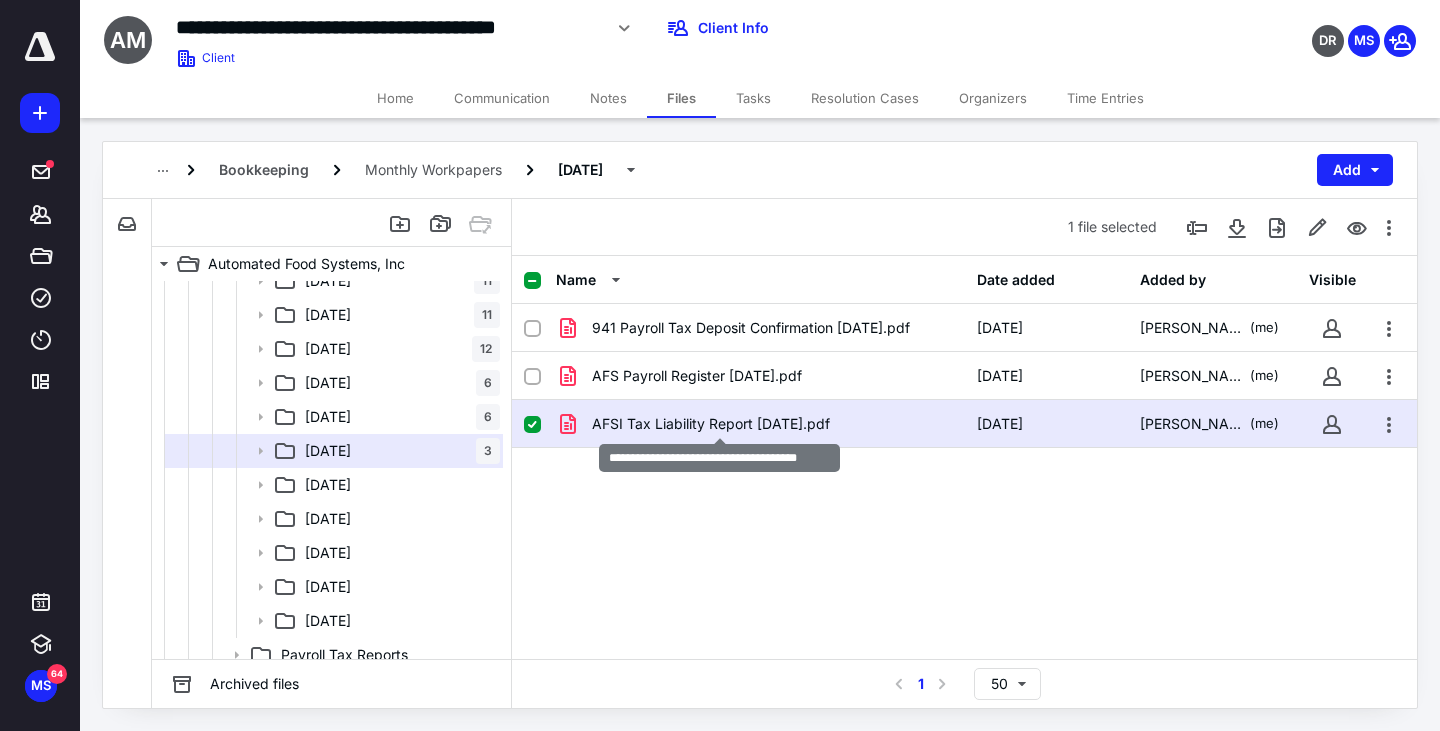 click on "AFSI Tax Liability Report [DATE].pdf" at bounding box center (711, 424) 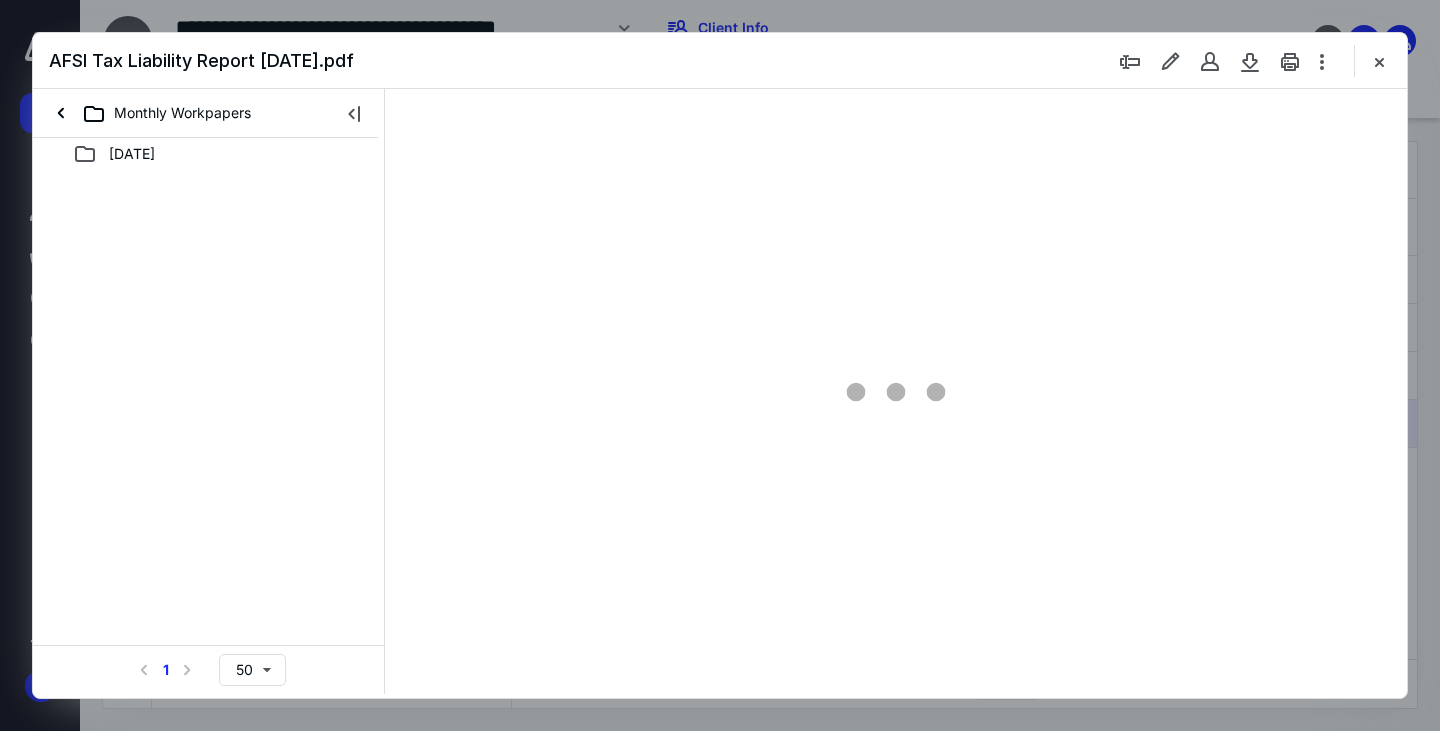 scroll, scrollTop: 0, scrollLeft: 0, axis: both 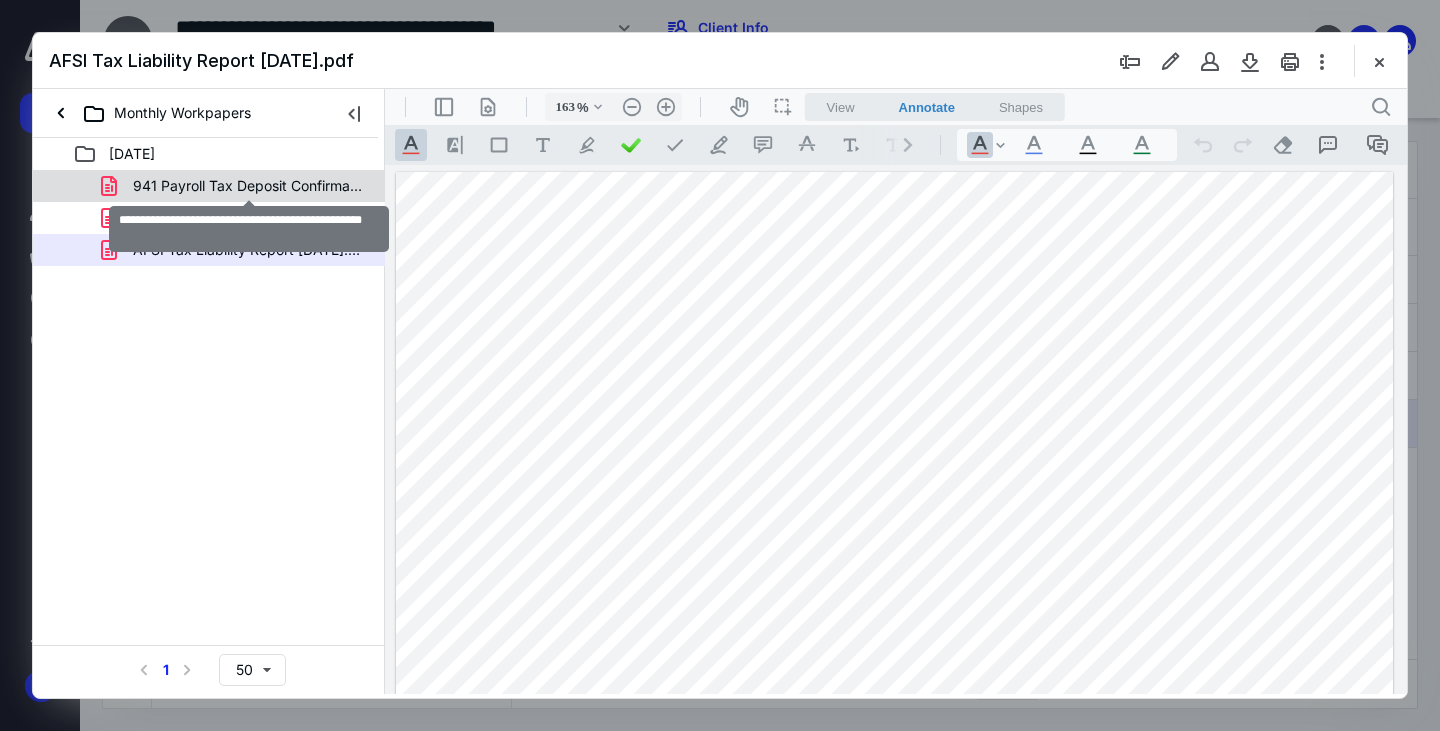 click on "941 Payroll Tax Deposit Confirmation [DATE].pdf" at bounding box center (249, 186) 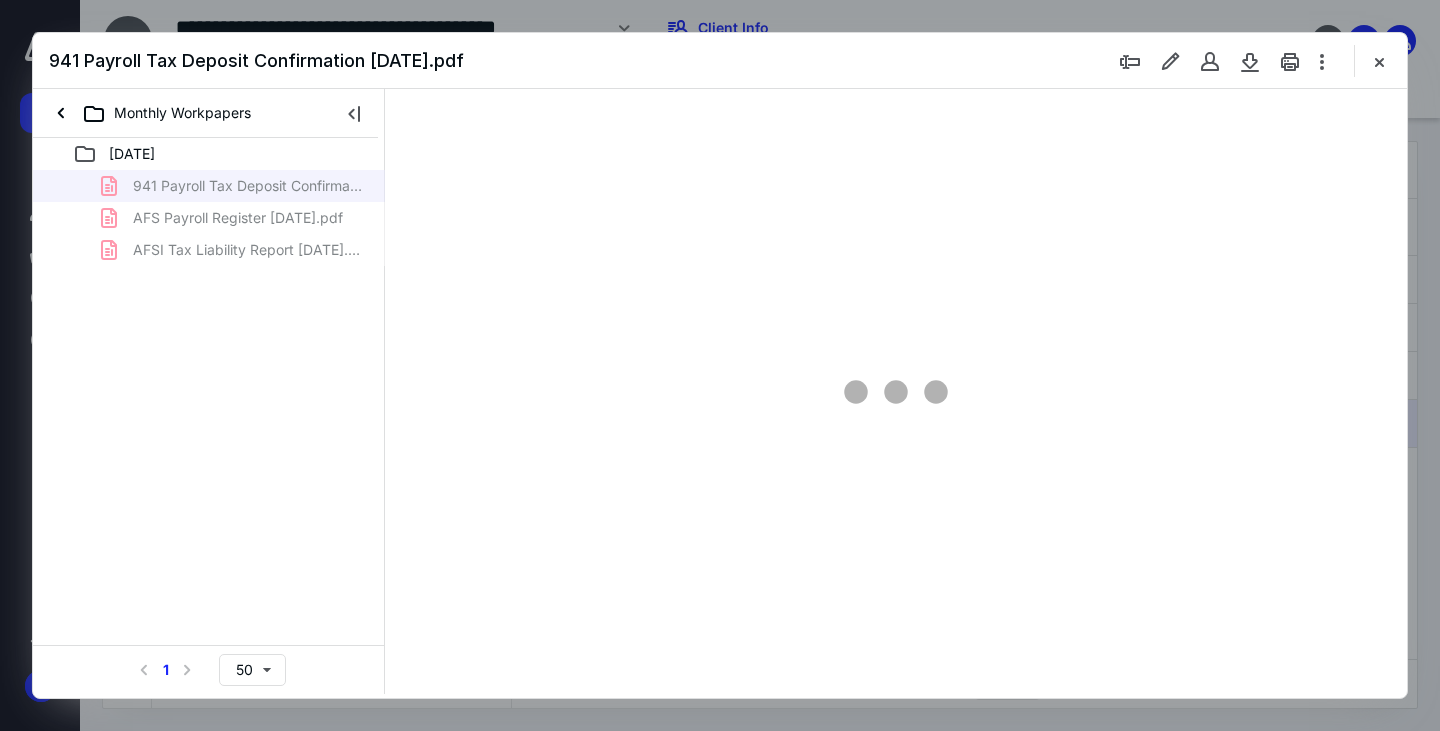 type on "163" 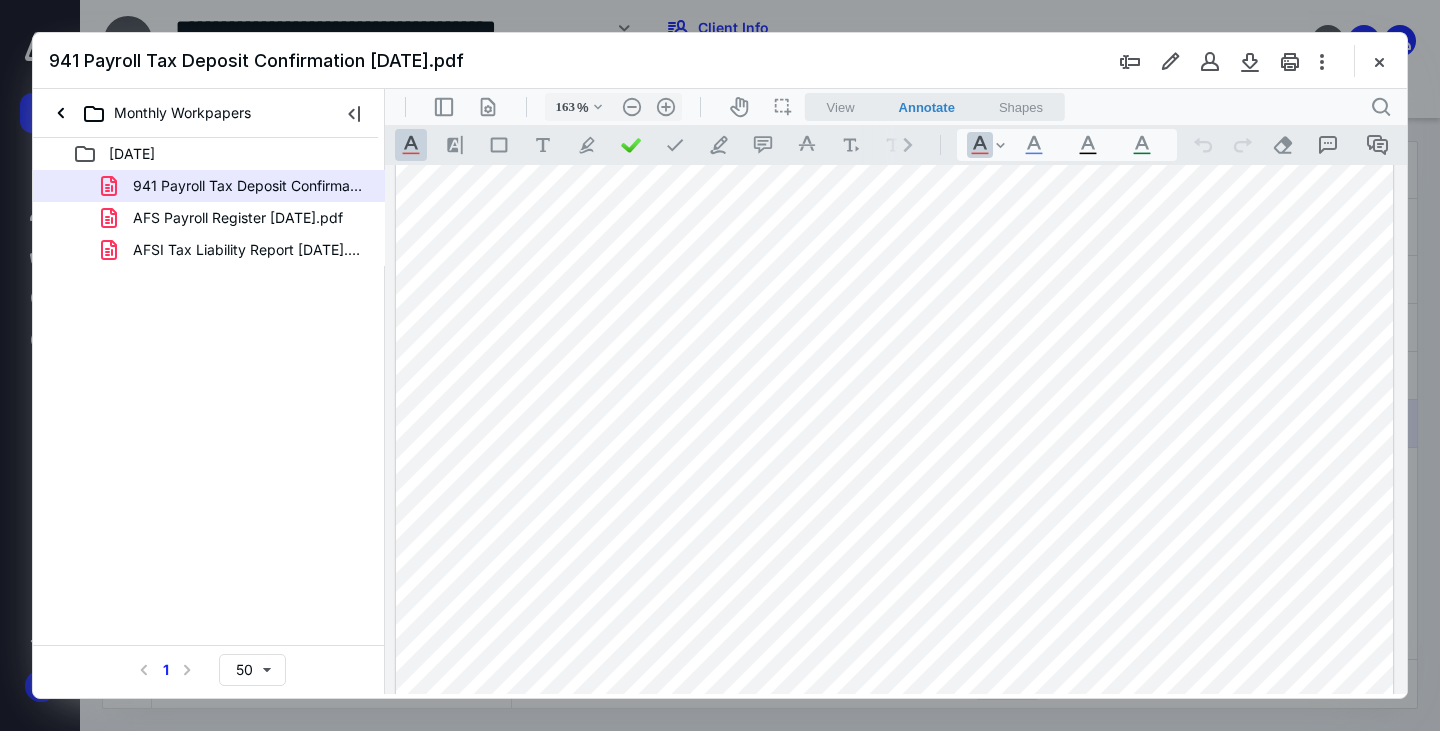 scroll, scrollTop: 200, scrollLeft: 0, axis: vertical 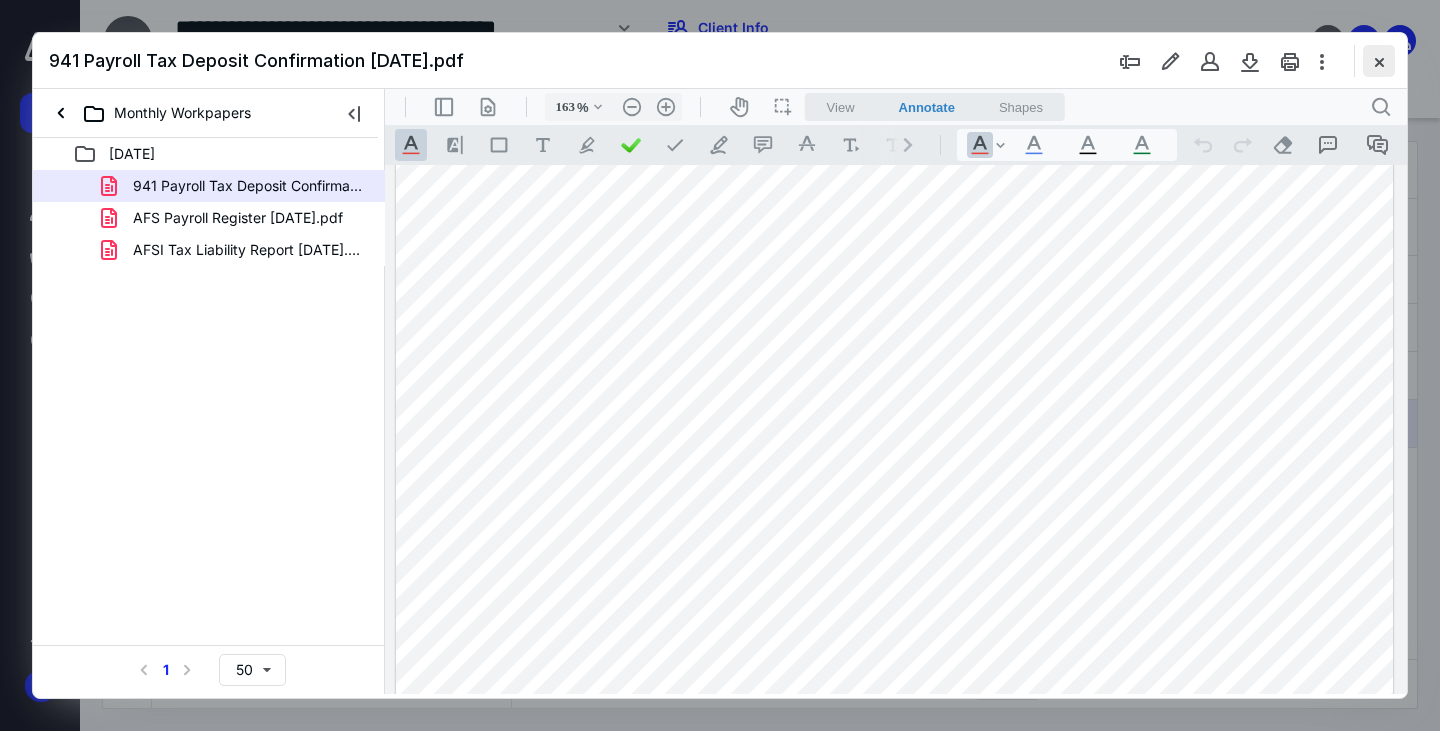click at bounding box center (1379, 61) 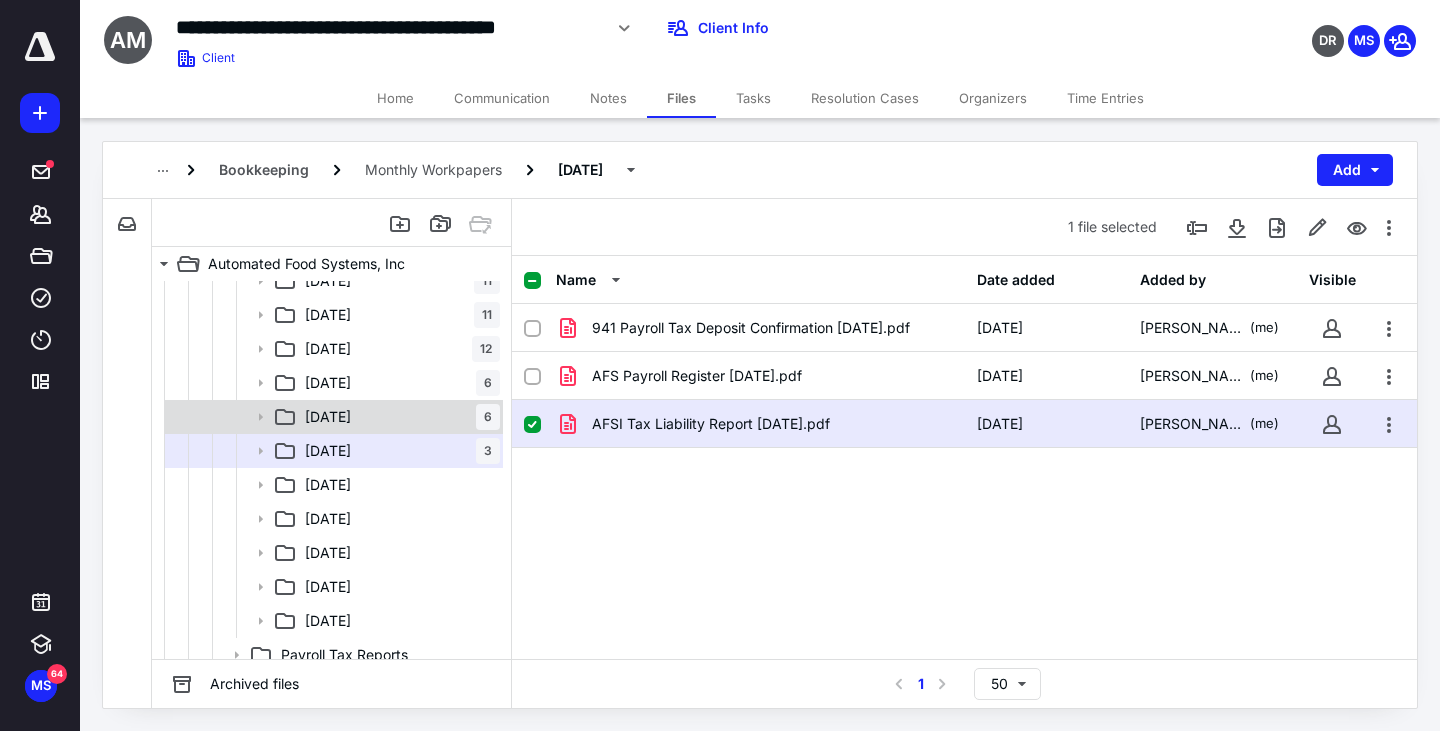 click on "[DATE] 6" at bounding box center [398, 417] 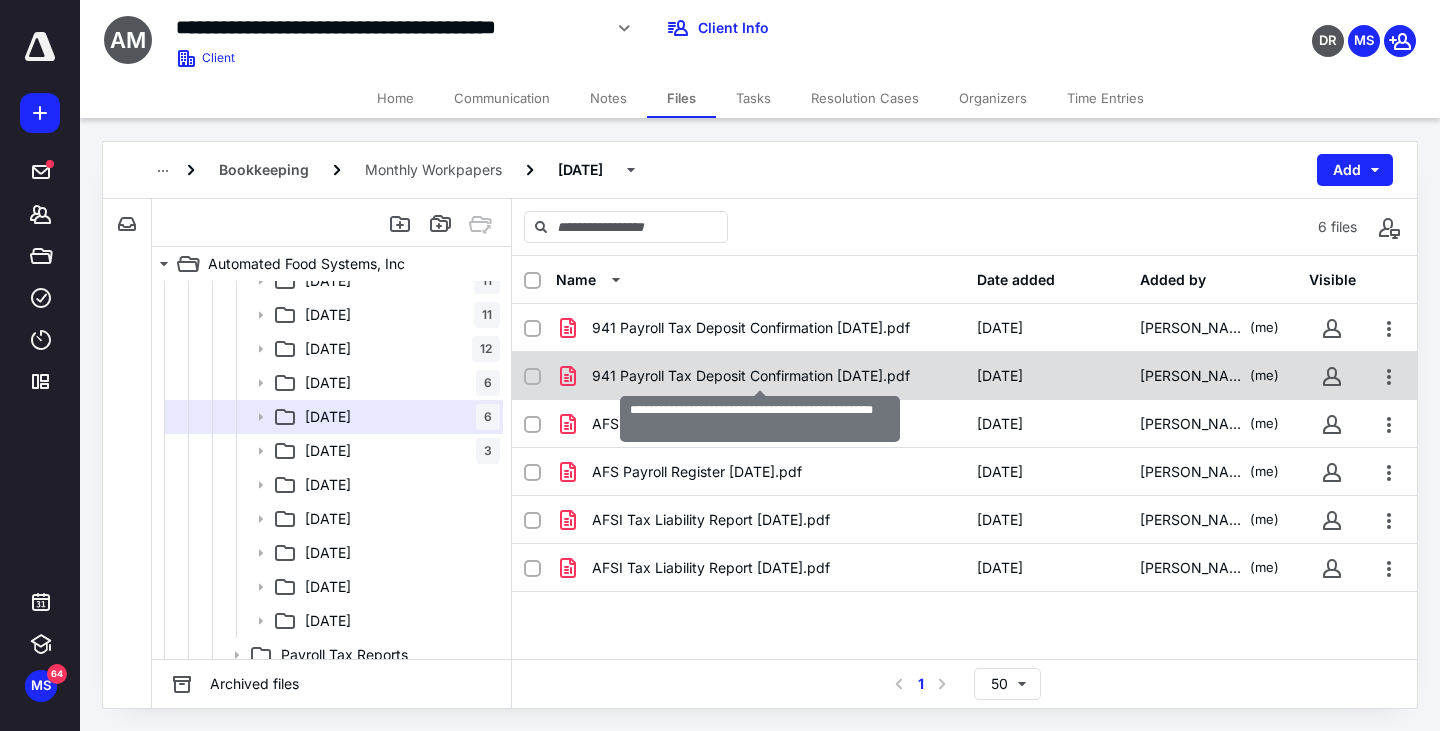 click on "941 Payroll Tax Deposit Confirmation [DATE].pdf" at bounding box center (751, 376) 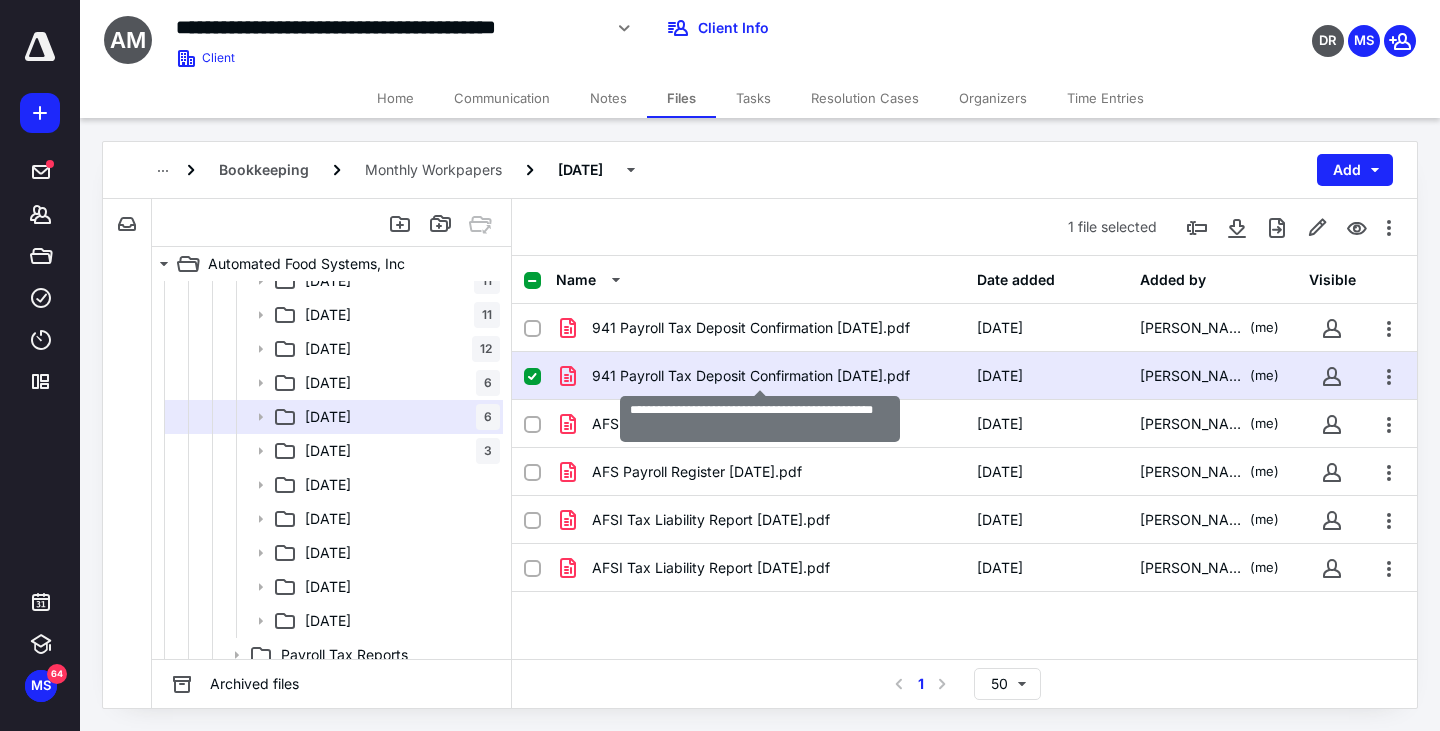click on "941 Payroll Tax Deposit Confirmation [DATE].pdf" at bounding box center (751, 376) 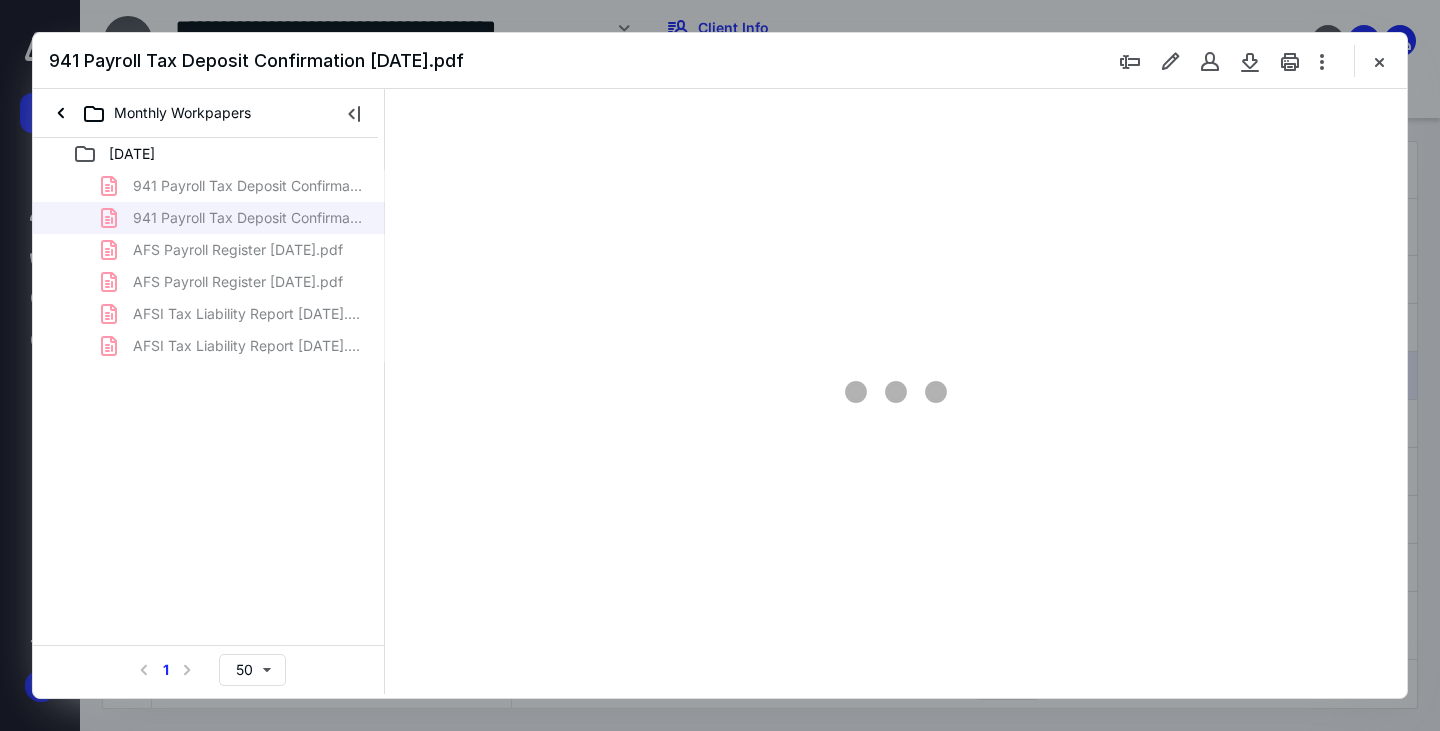 scroll, scrollTop: 0, scrollLeft: 0, axis: both 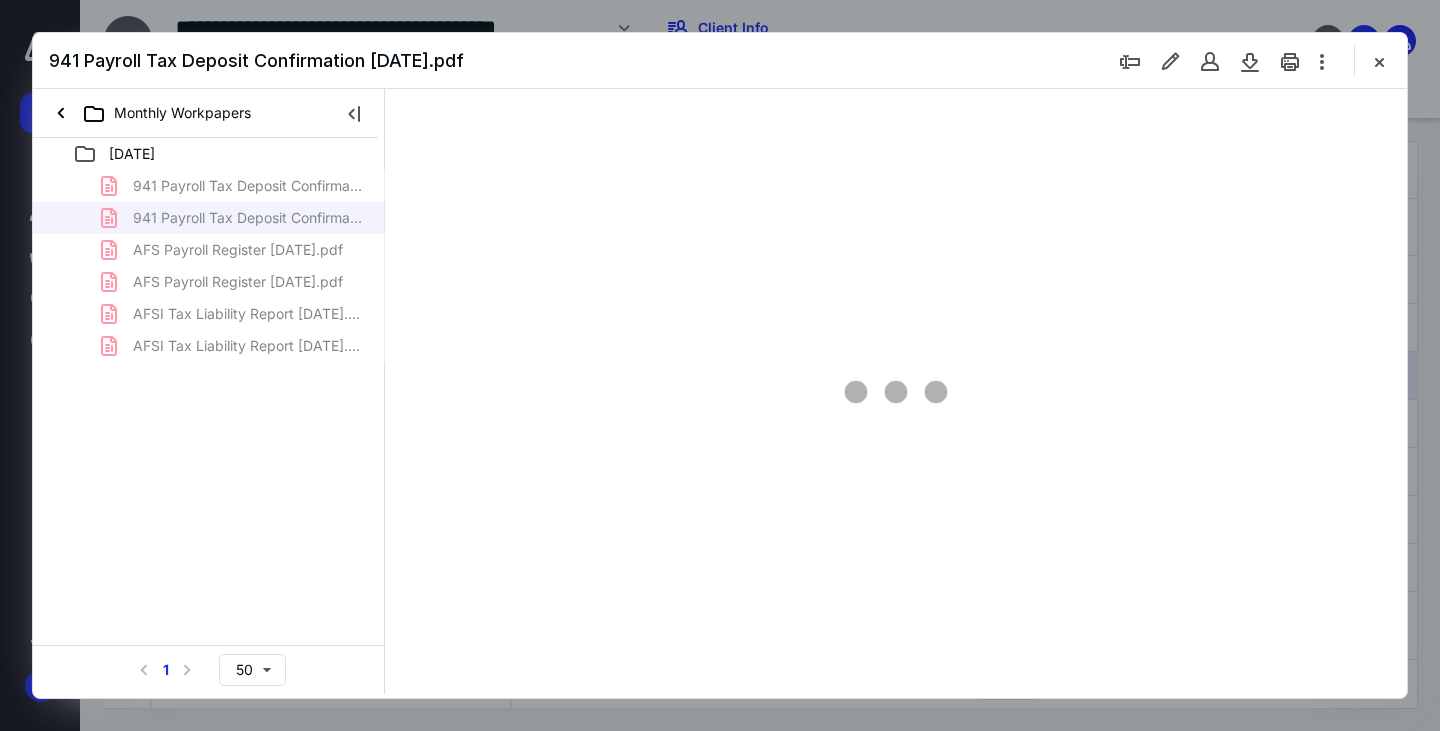 type on "163" 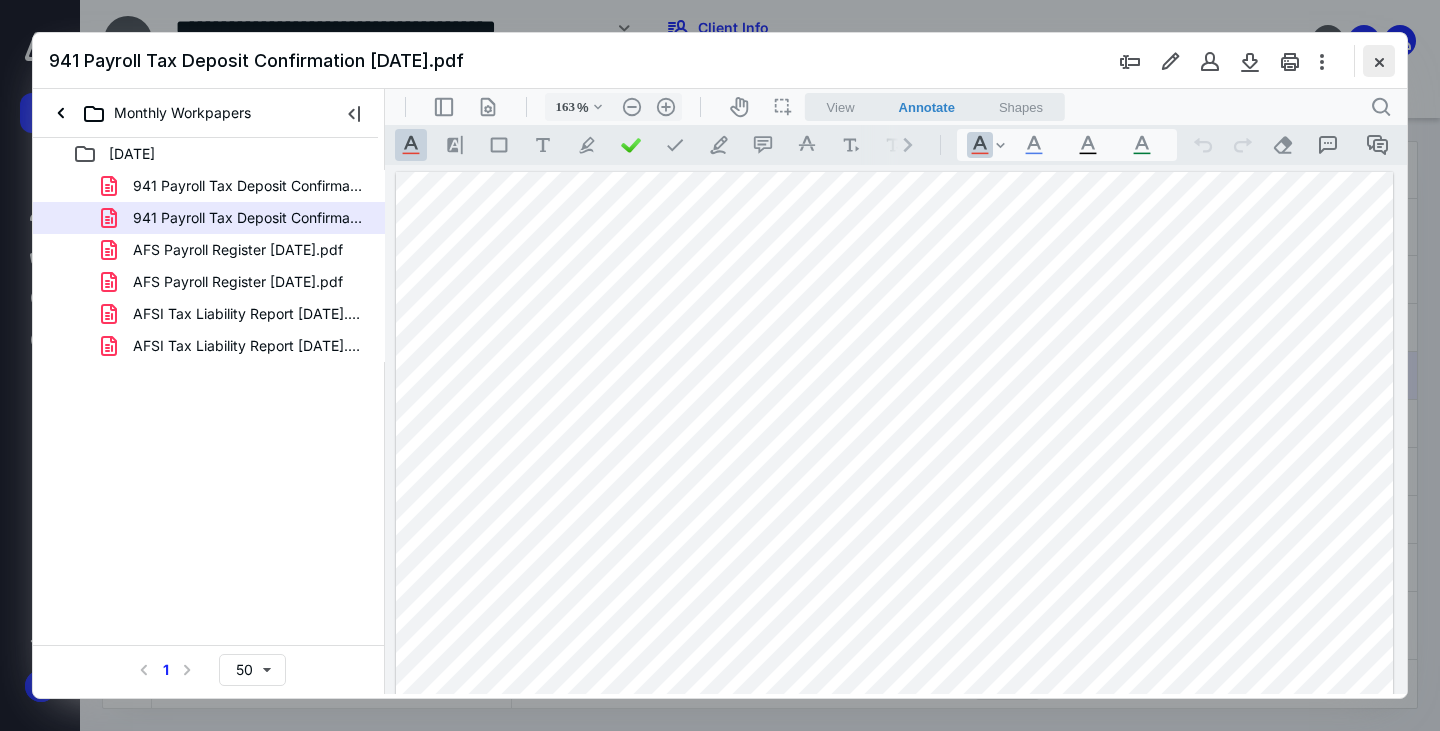 click at bounding box center [1379, 61] 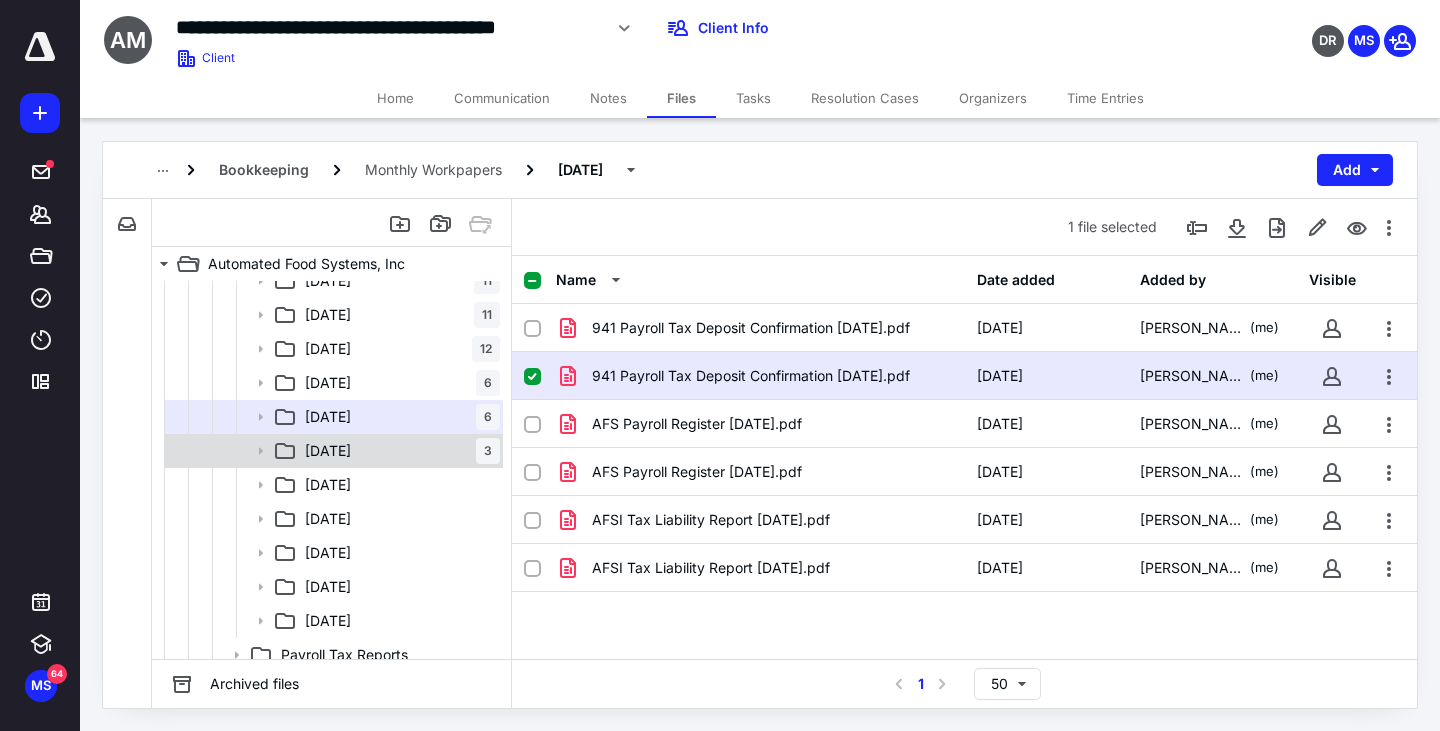 click on "[DATE] 3" at bounding box center (398, 451) 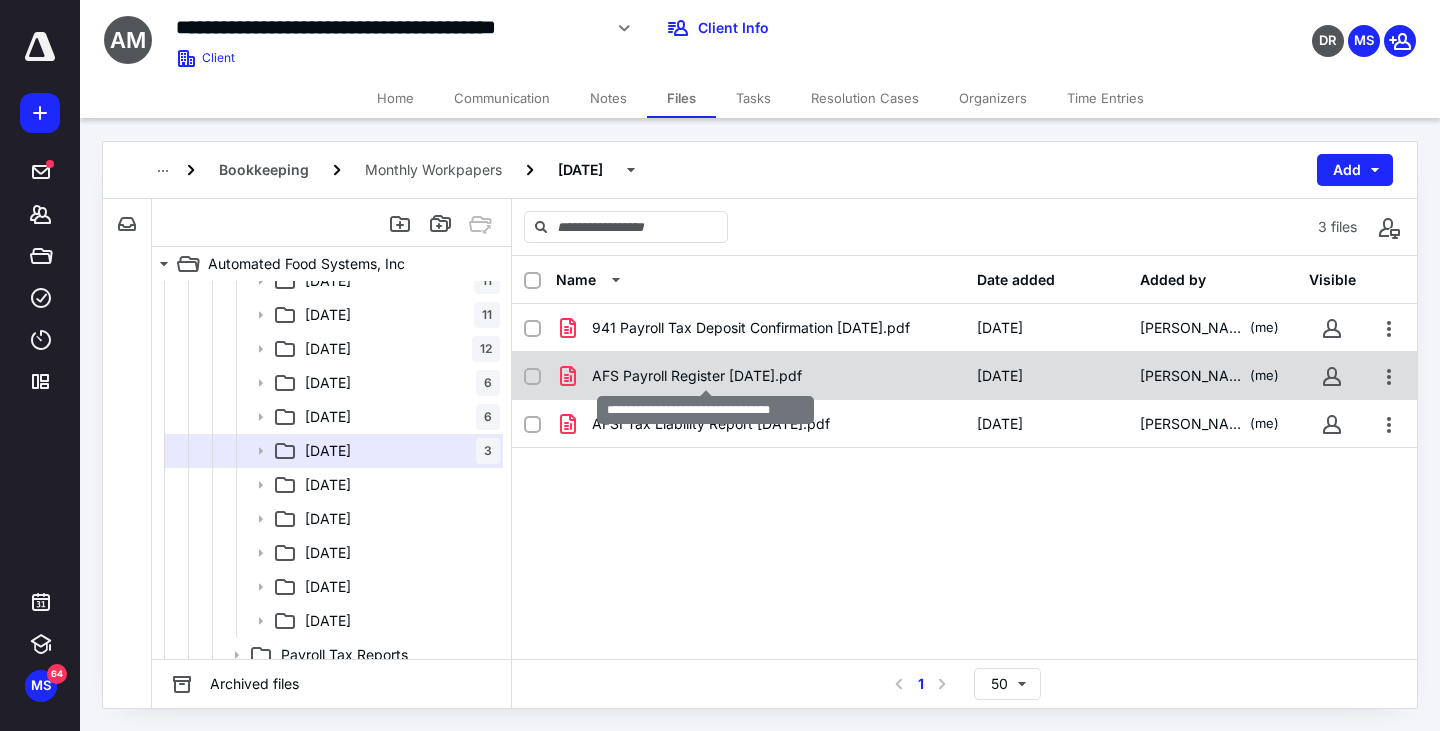 click on "AFS Payroll Register [DATE].pdf" at bounding box center (697, 376) 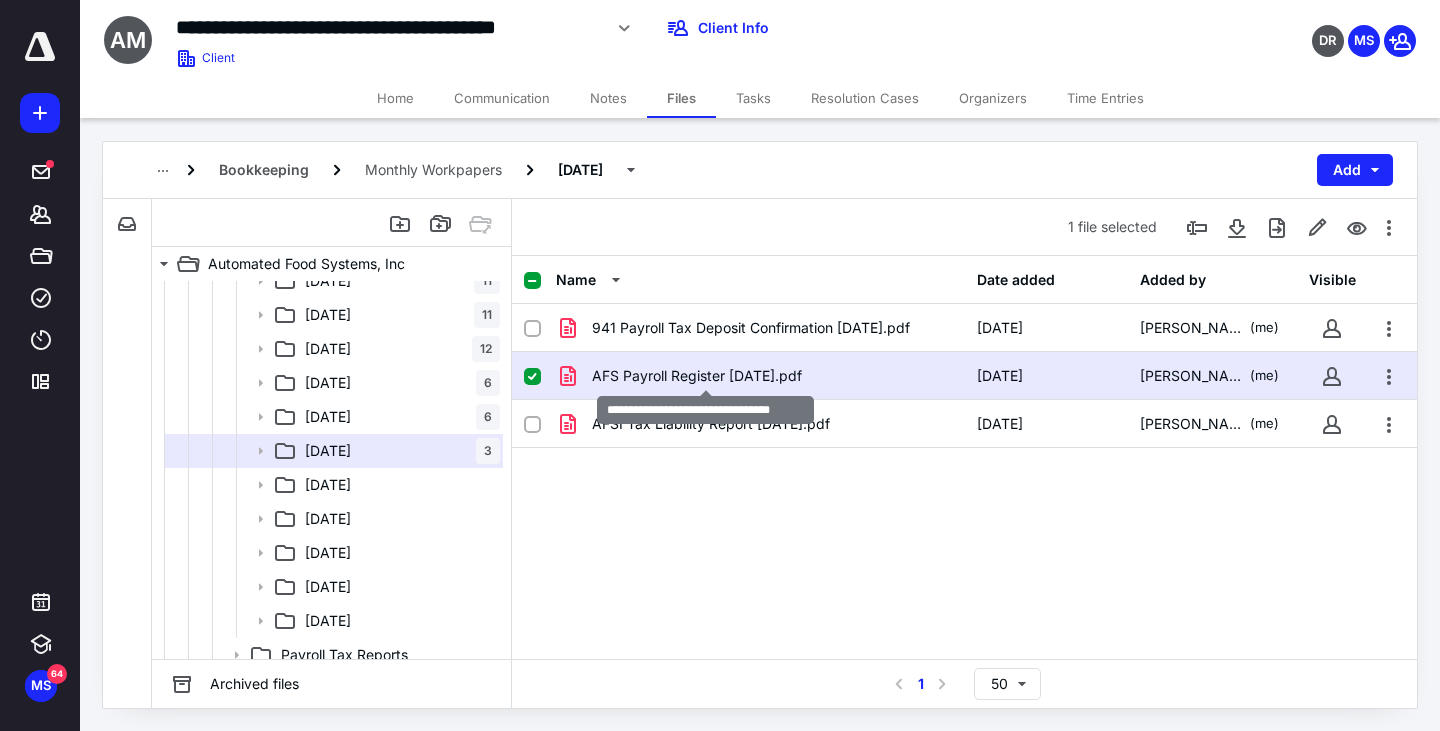 click on "AFS Payroll Register [DATE].pdf" at bounding box center (697, 376) 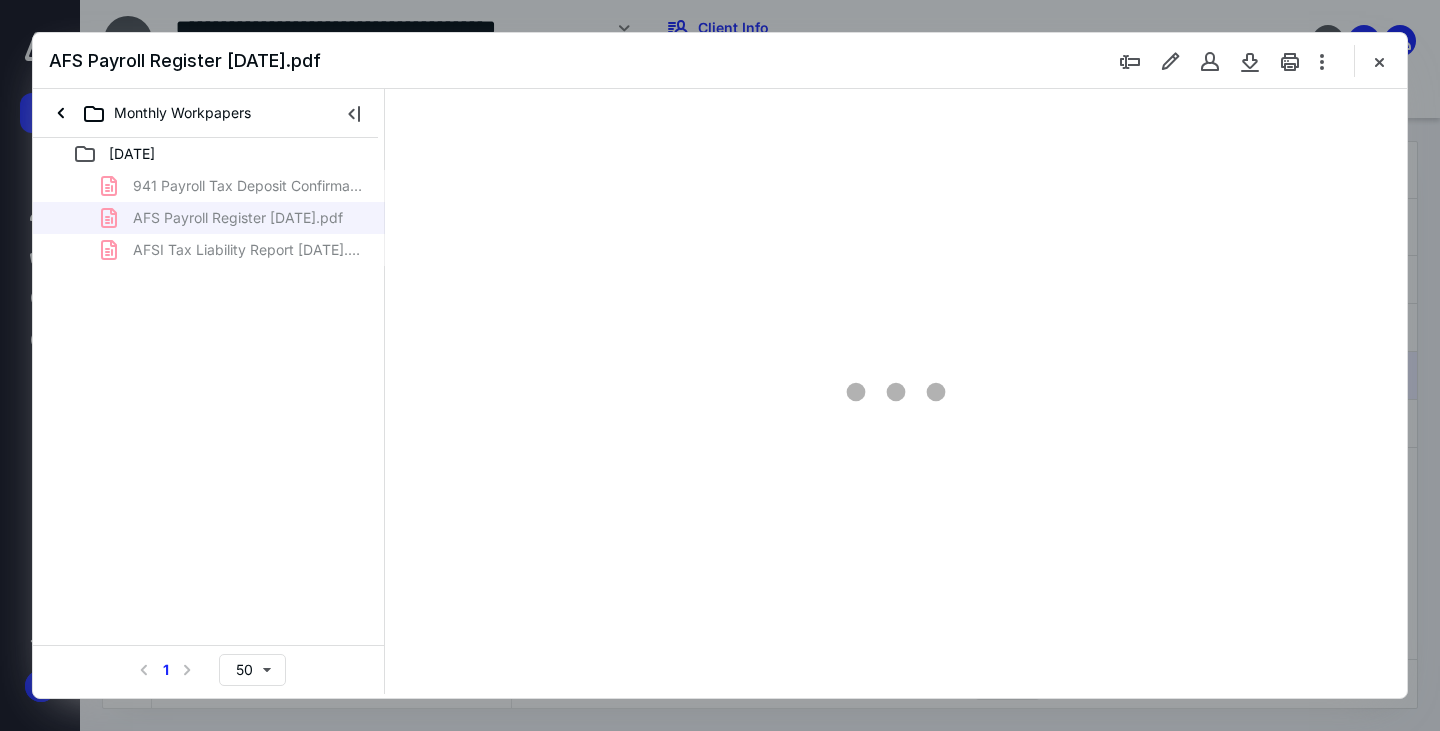 scroll, scrollTop: 0, scrollLeft: 0, axis: both 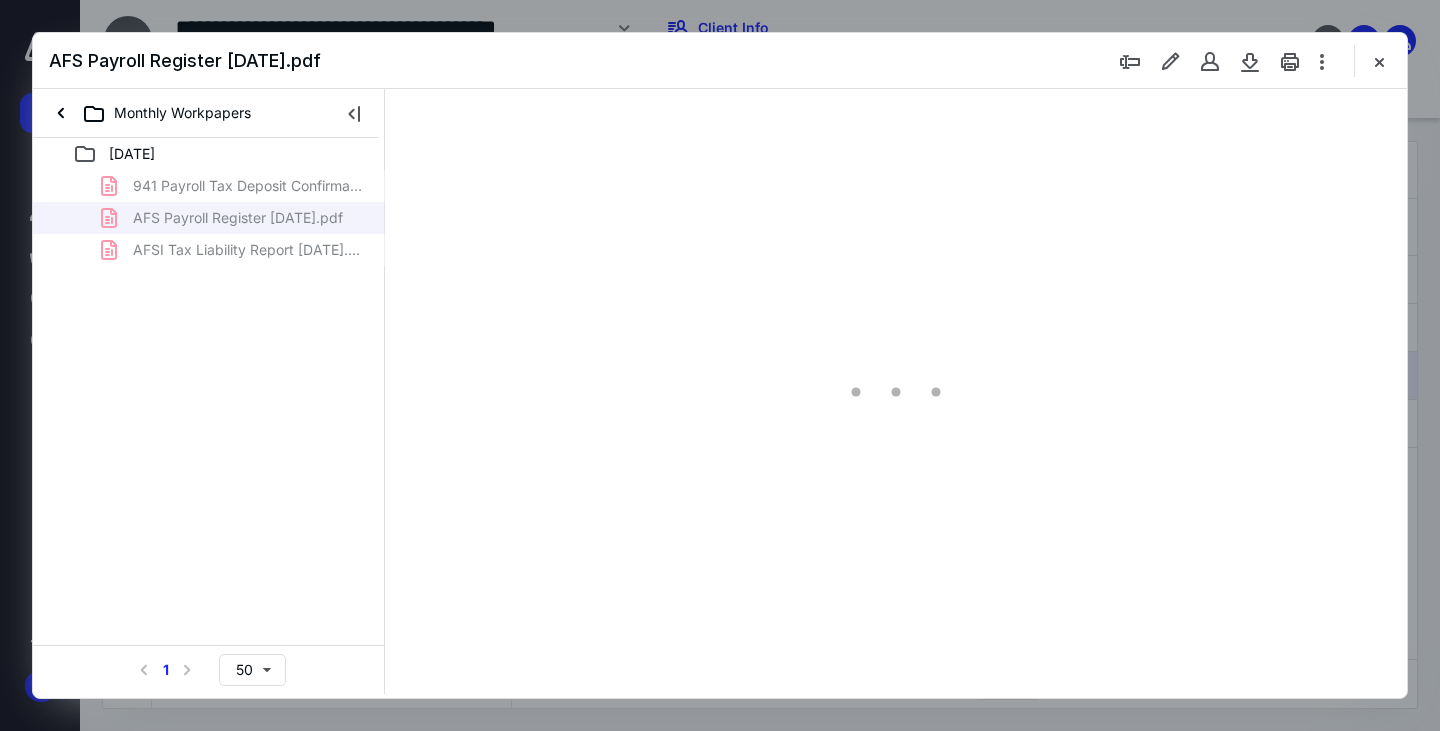 type on "163" 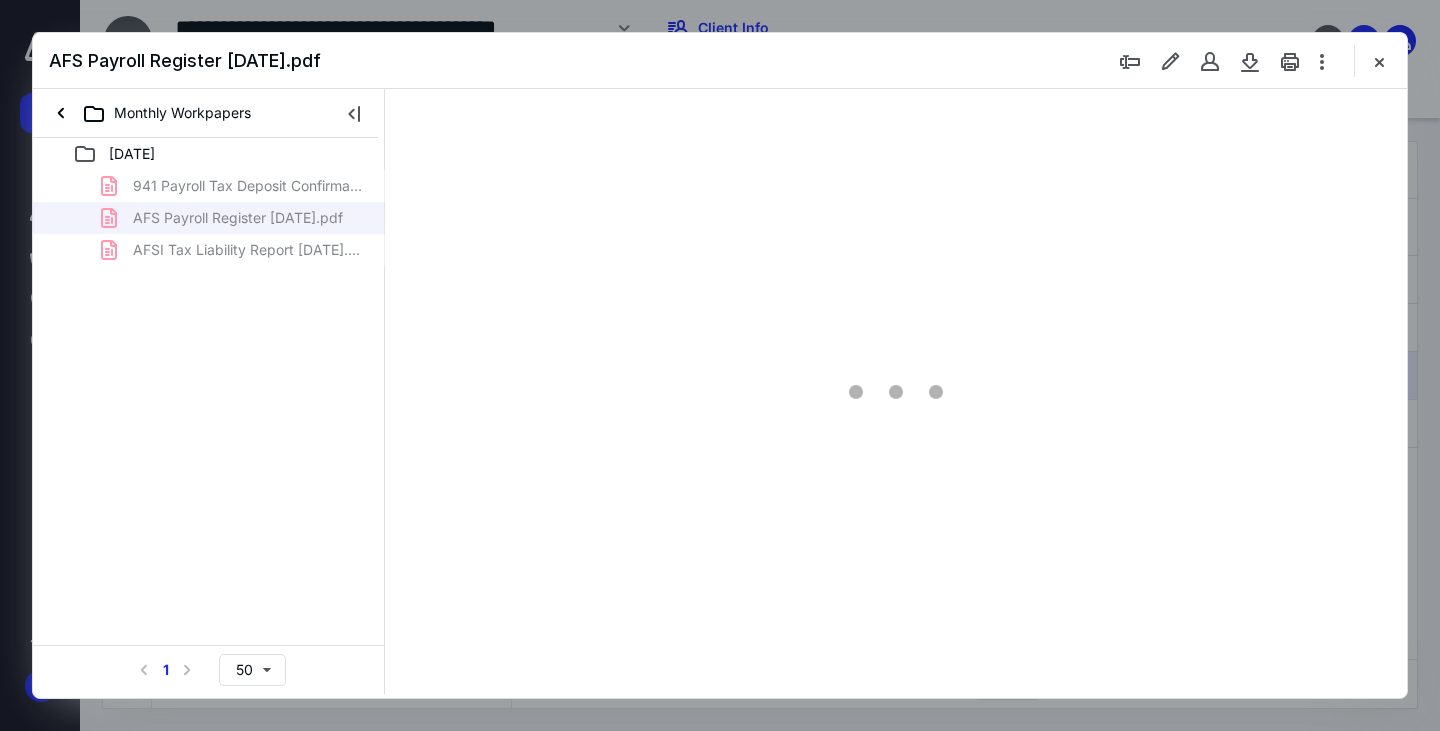 scroll, scrollTop: 83, scrollLeft: 0, axis: vertical 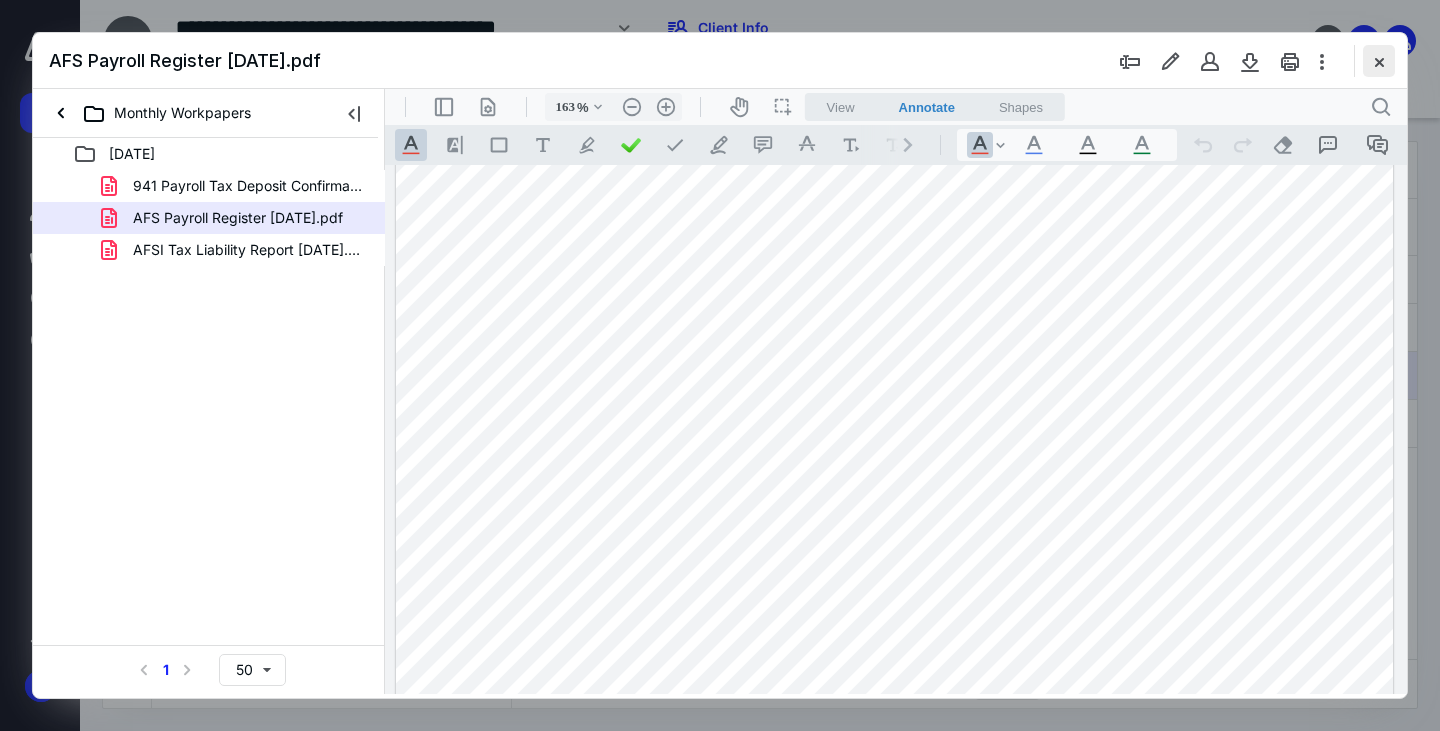 click at bounding box center (1379, 61) 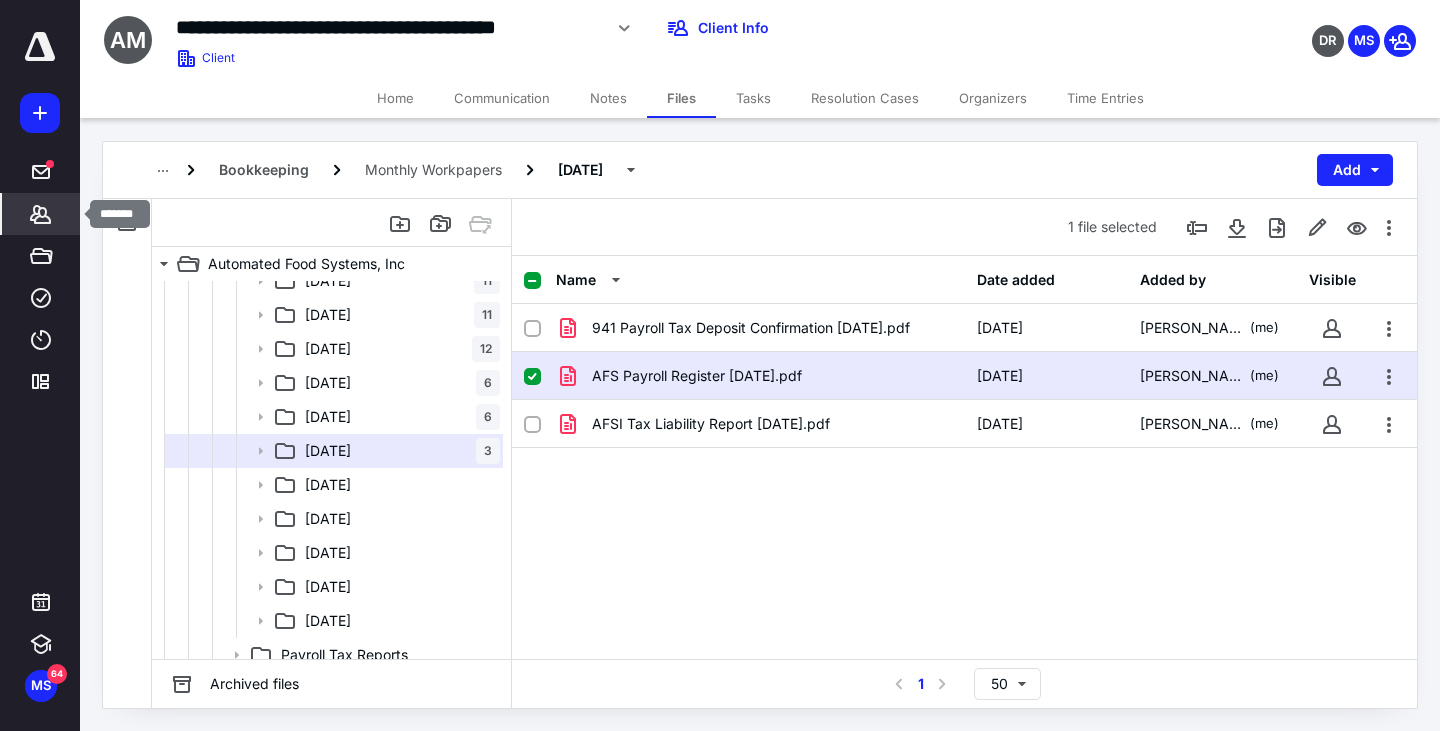 click 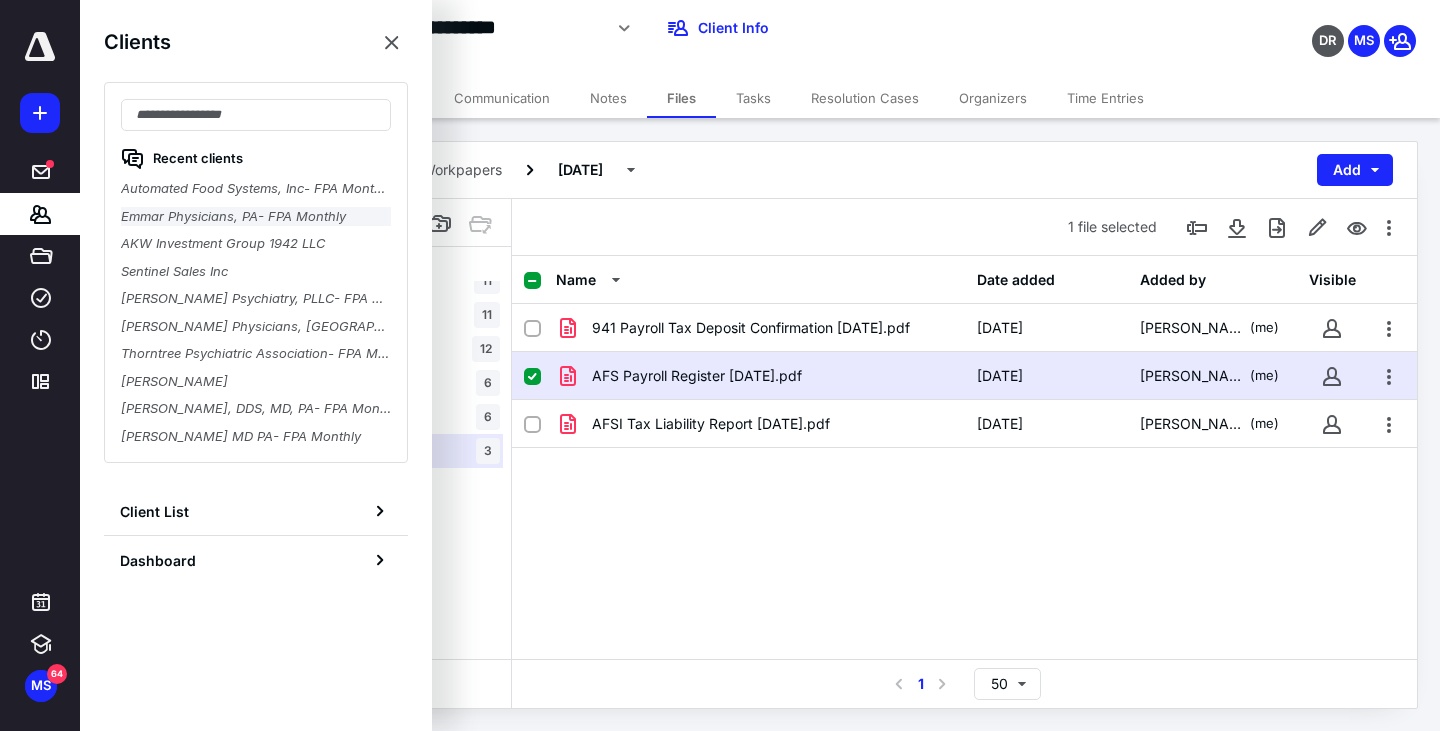 click on "Emmar Physicians, PA- FPA Monthly" at bounding box center [256, 217] 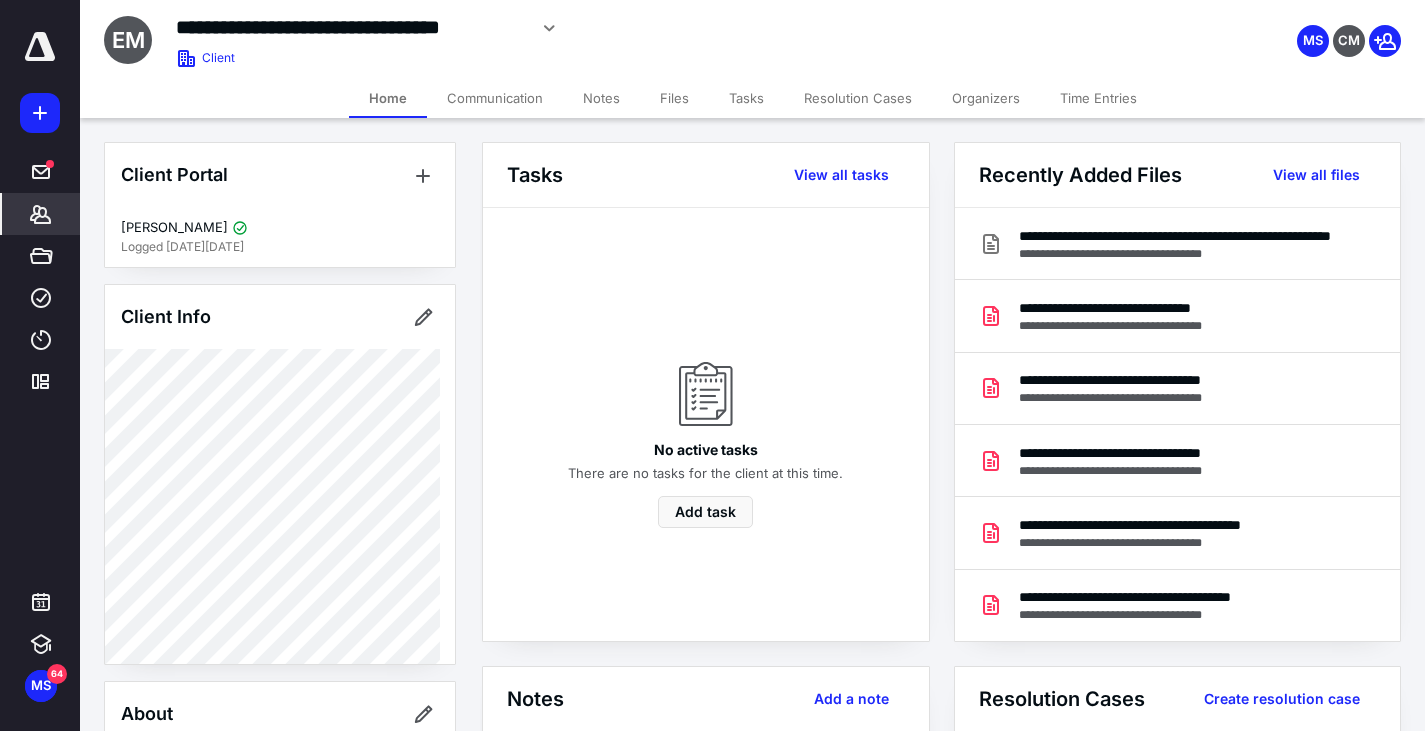 click on "Notes" at bounding box center [601, 98] 